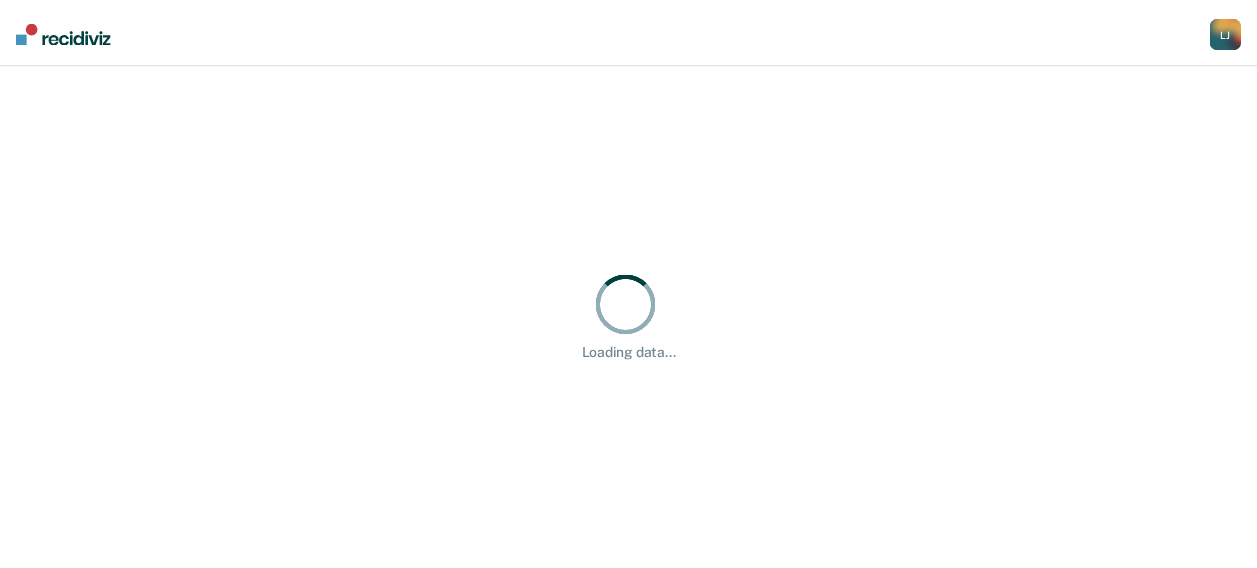 scroll, scrollTop: 0, scrollLeft: 0, axis: both 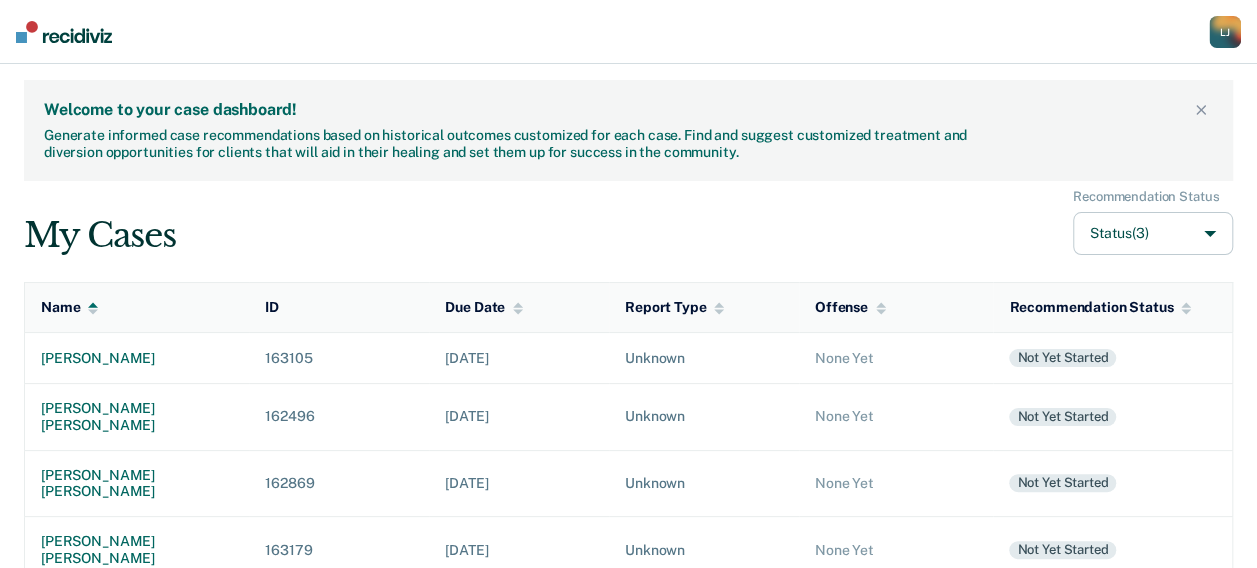 click on "Welcome to your case dashboard! Generate informed case recommendations based on historical outcomes customized for each case. Find and suggest customized treatment and diversion opportunities for clients that will aid in their healing and set them up for success in the community. My Cases Recommendation Status Status  (3) Name ID Due Date Report Type Offense Recommendation Status [PERSON_NAME]  163105 [DATE] Unknown None Yet Not yet started [PERSON_NAME] [PERSON_NAME]  162496 [DATE] Unknown None Yet Not yet started [PERSON_NAME] [PERSON_NAME]  162869 [DATE] Unknown None Yet Not yet started [PERSON_NAME] [PERSON_NAME]  163179 [DATE] Unknown None Yet Not yet started kent [PERSON_NAME]  162609 [DATE] Unknown None Yet Not yet started [PERSON_NAME]  162956 [DATE] Unknown None Yet Not yet started [PERSON_NAME]  162753 [DATE] Unknown None Yet Not yet started [PERSON_NAME]  162823 [DATE] Unknown None Yet Not yet started [PERSON_NAME]  105585 [DATE] Unknown None Yet 163043 66507" at bounding box center [628, 779] 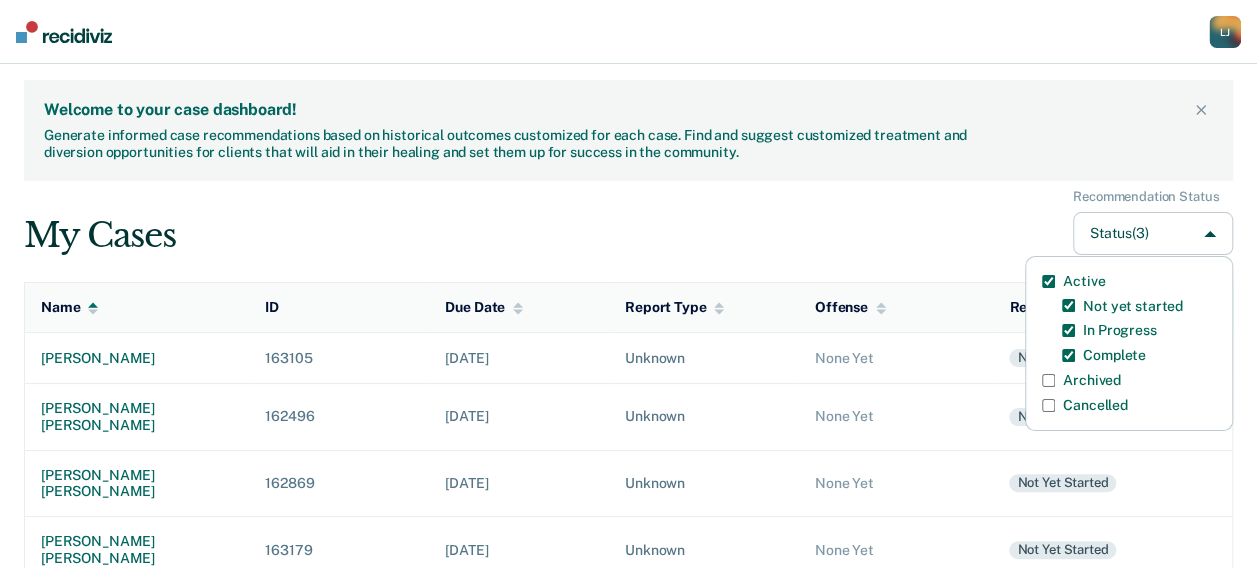 click on "Archived" at bounding box center [1092, 380] 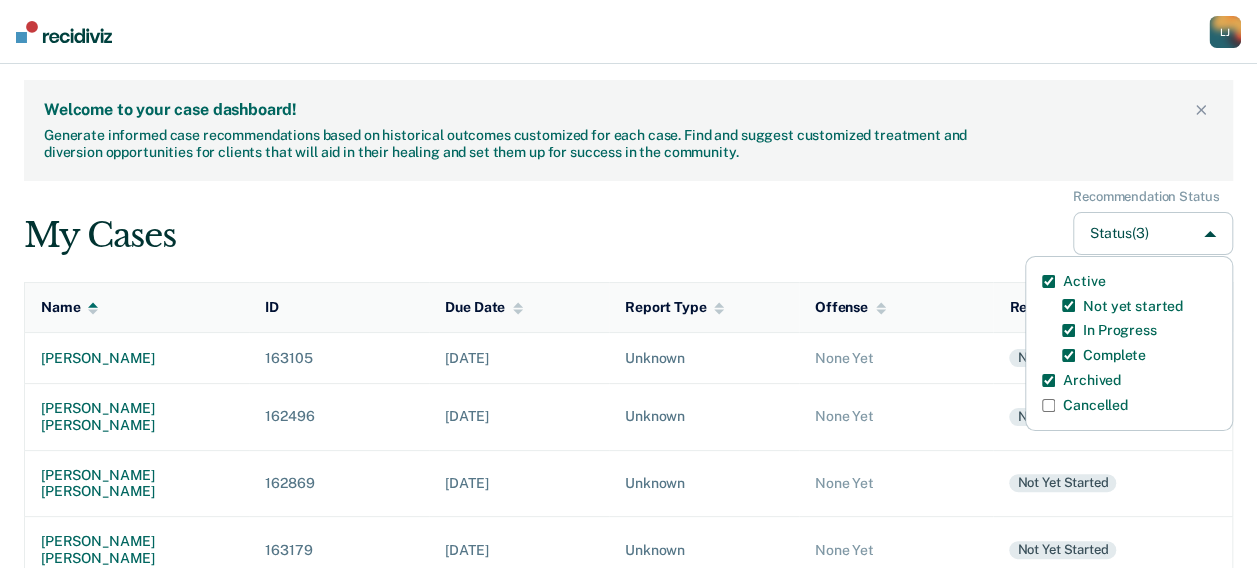 checkbox on "true" 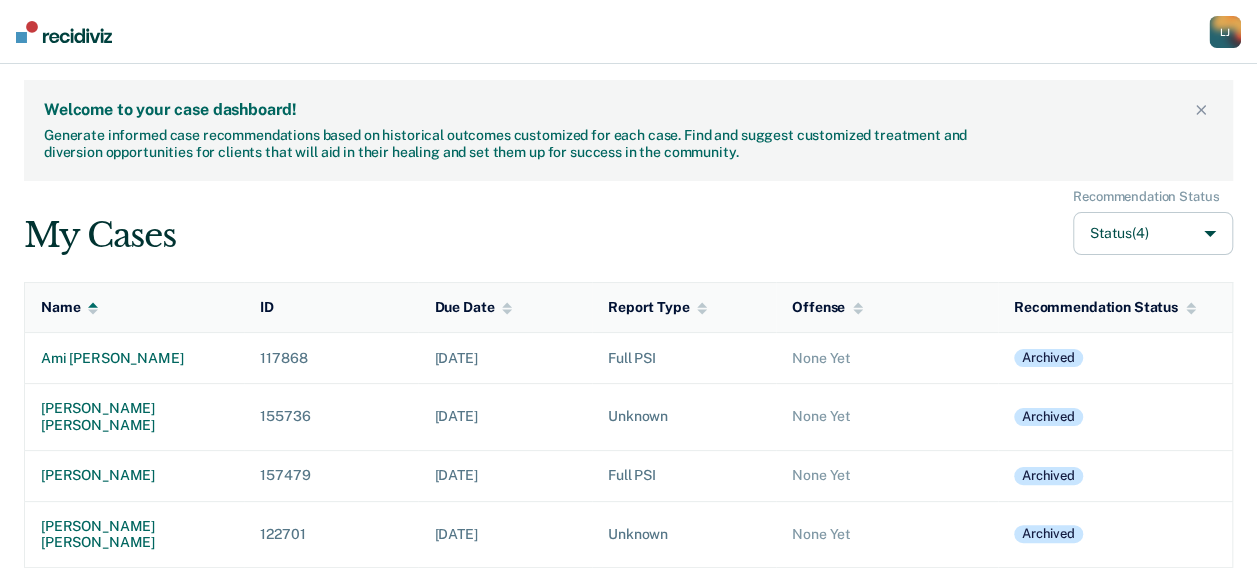 click on "My Cases Recommendation Status Status  (4)" at bounding box center [628, 222] 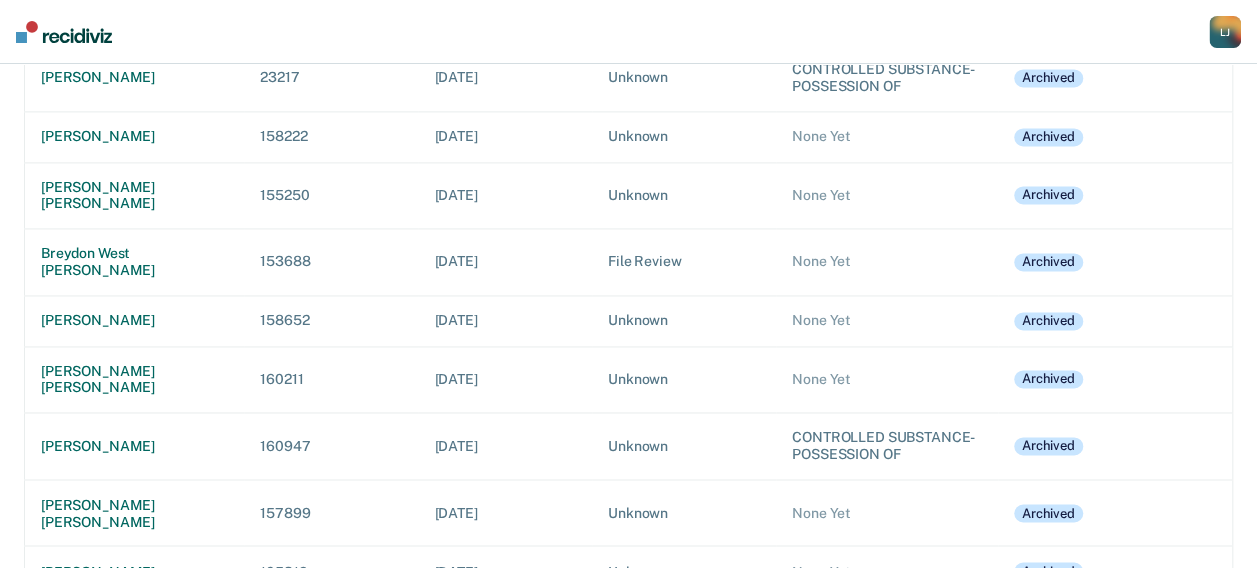 scroll, scrollTop: 10259, scrollLeft: 0, axis: vertical 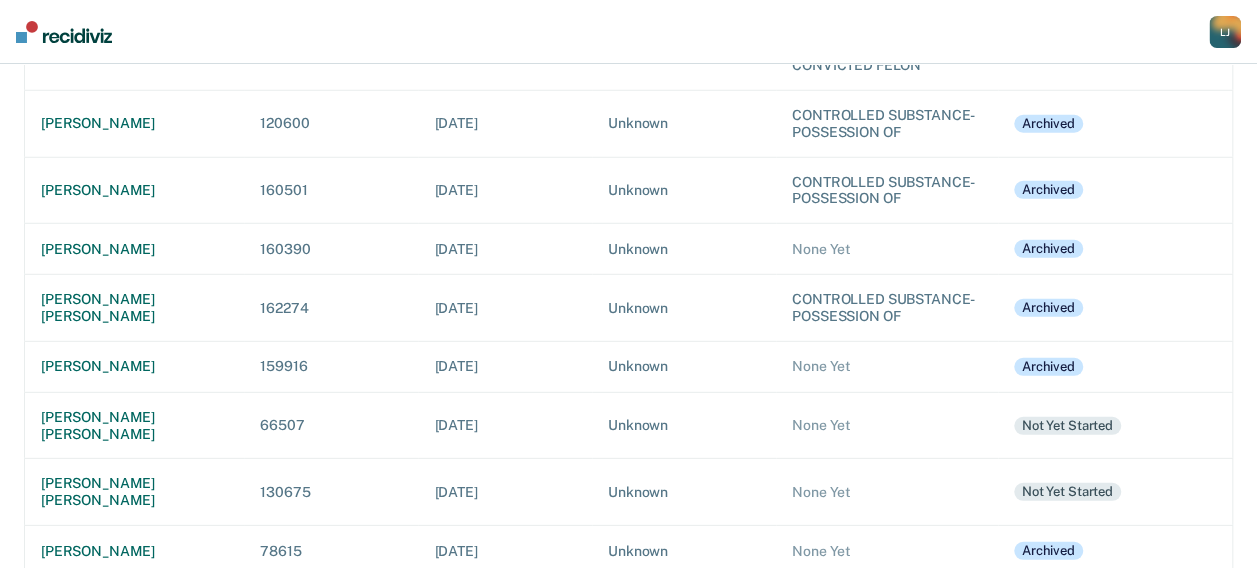 click on "[PERSON_NAME] [PERSON_NAME]" at bounding box center [134, 947] 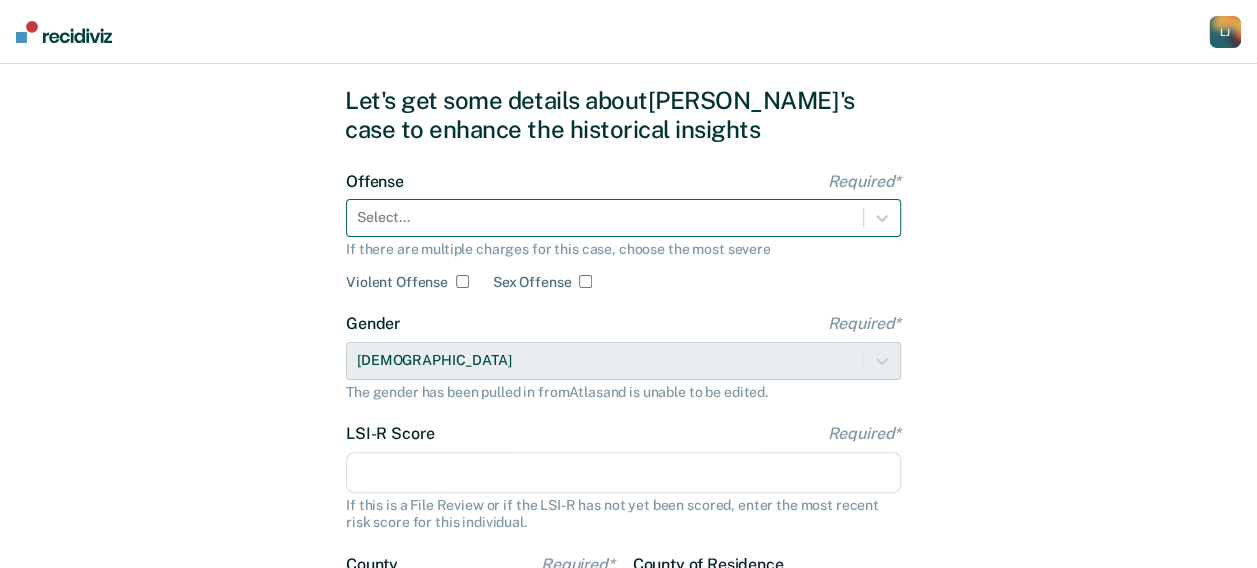 click on "Select..." at bounding box center (623, 218) 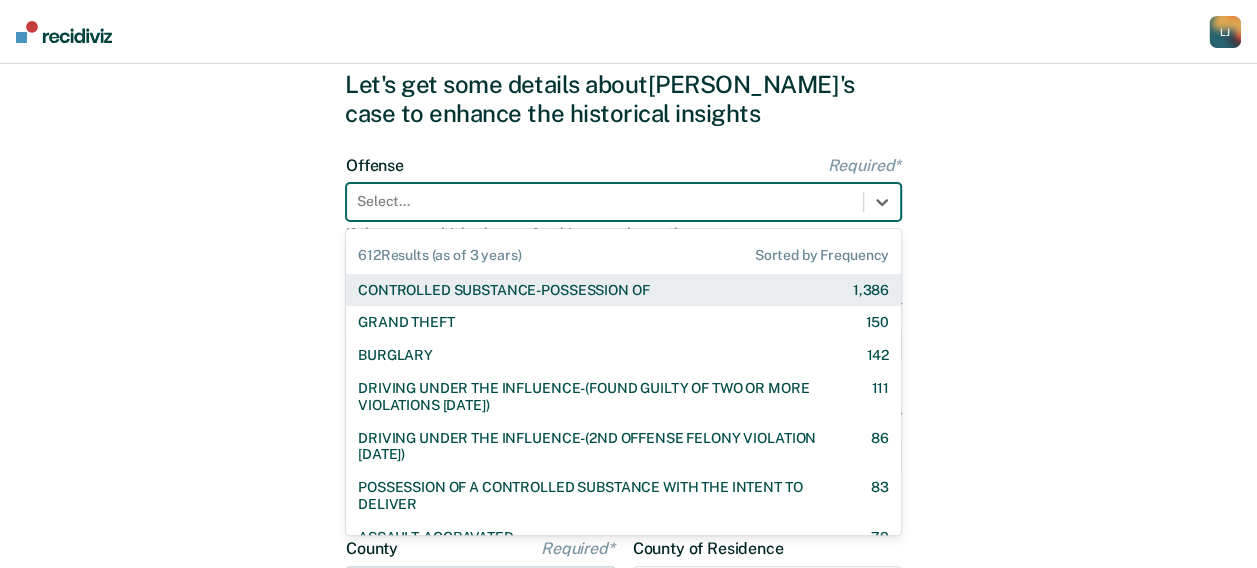 scroll, scrollTop: 75, scrollLeft: 0, axis: vertical 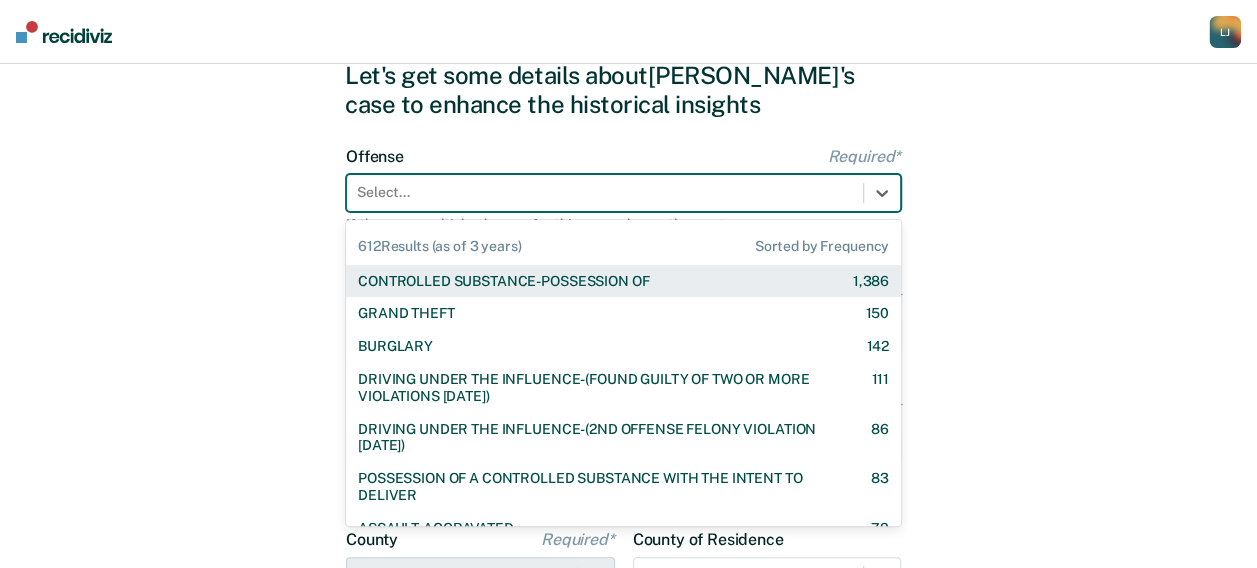 click on "CONTROLLED SUBSTANCE-POSSESSION OF" at bounding box center (503, 281) 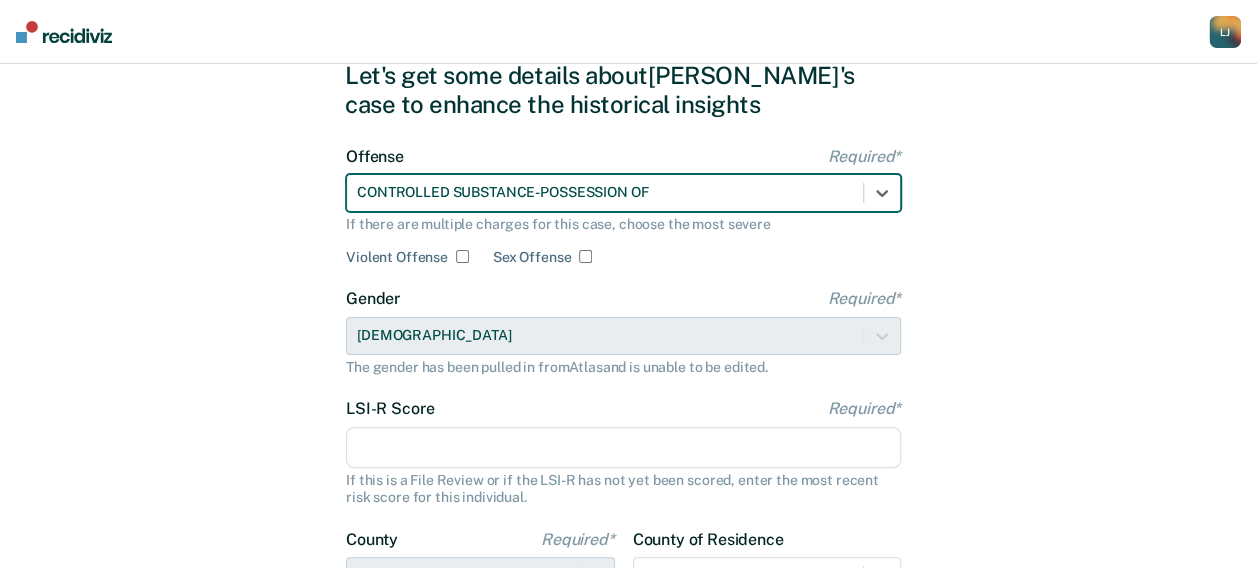 click on "LSI-R Score  Required*" at bounding box center (623, 448) 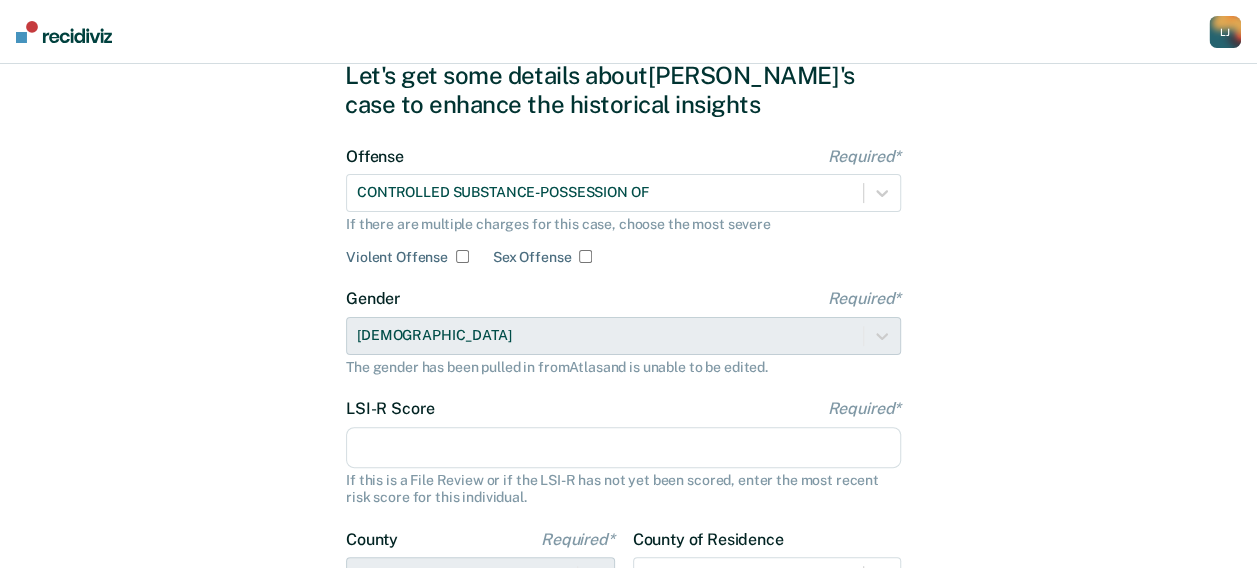 click on "LSI-R Score  Required*" at bounding box center (623, 448) 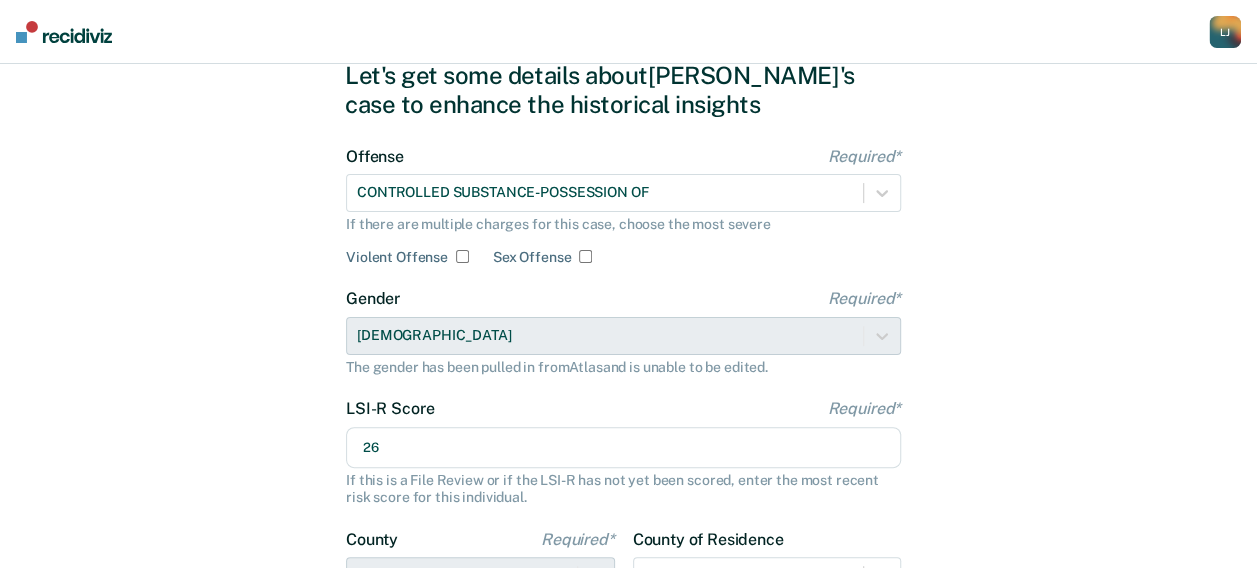 type on "26" 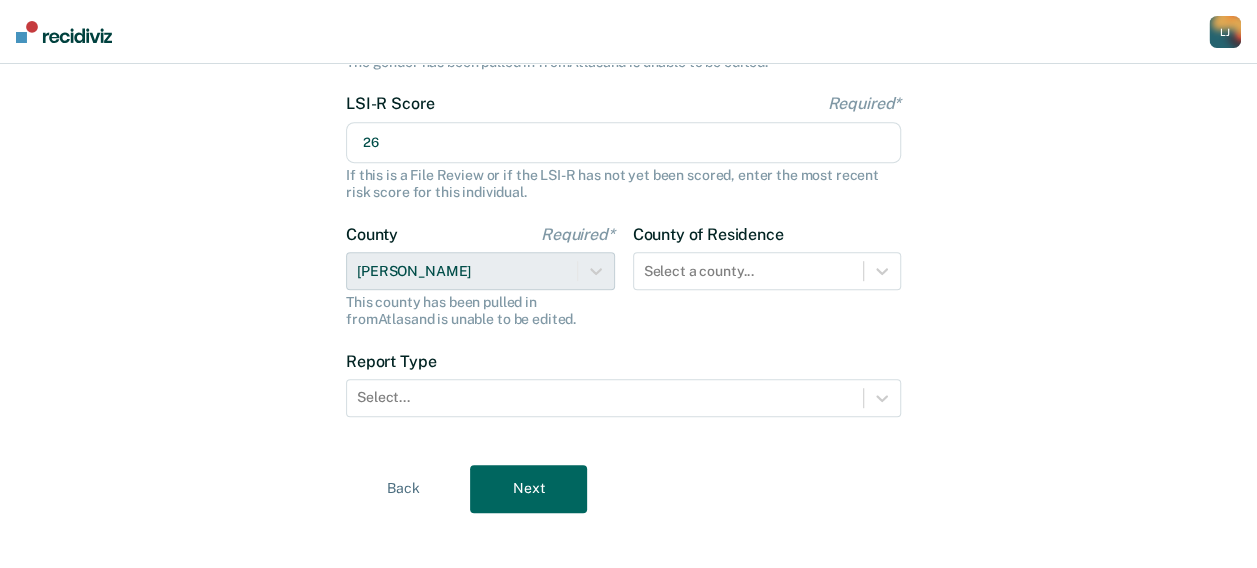 scroll, scrollTop: 396, scrollLeft: 0, axis: vertical 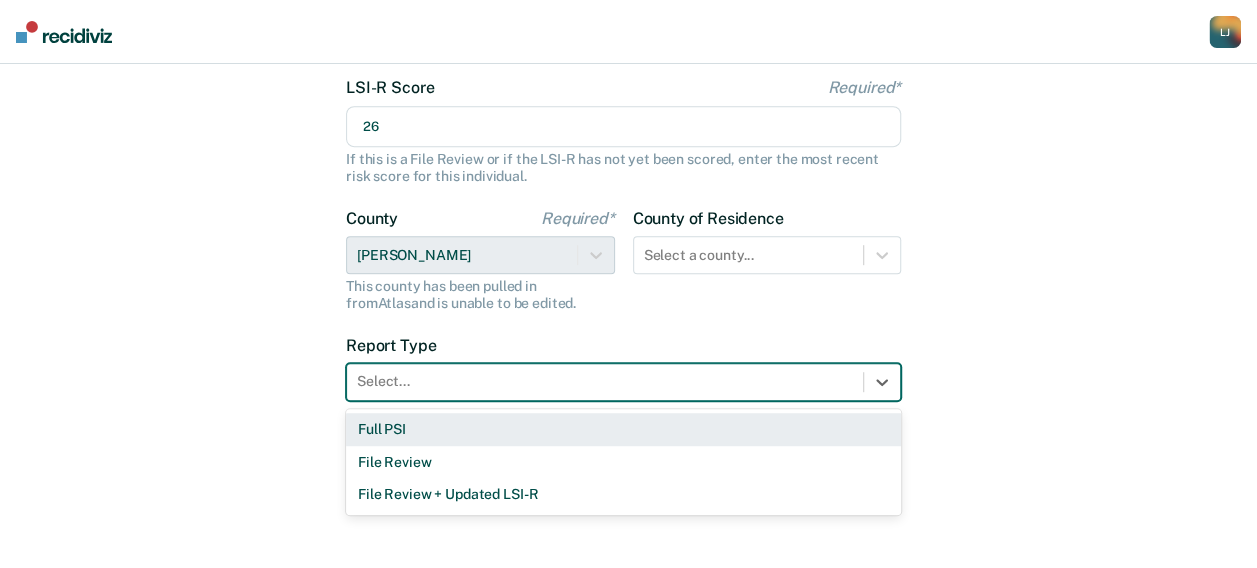 click at bounding box center (605, 381) 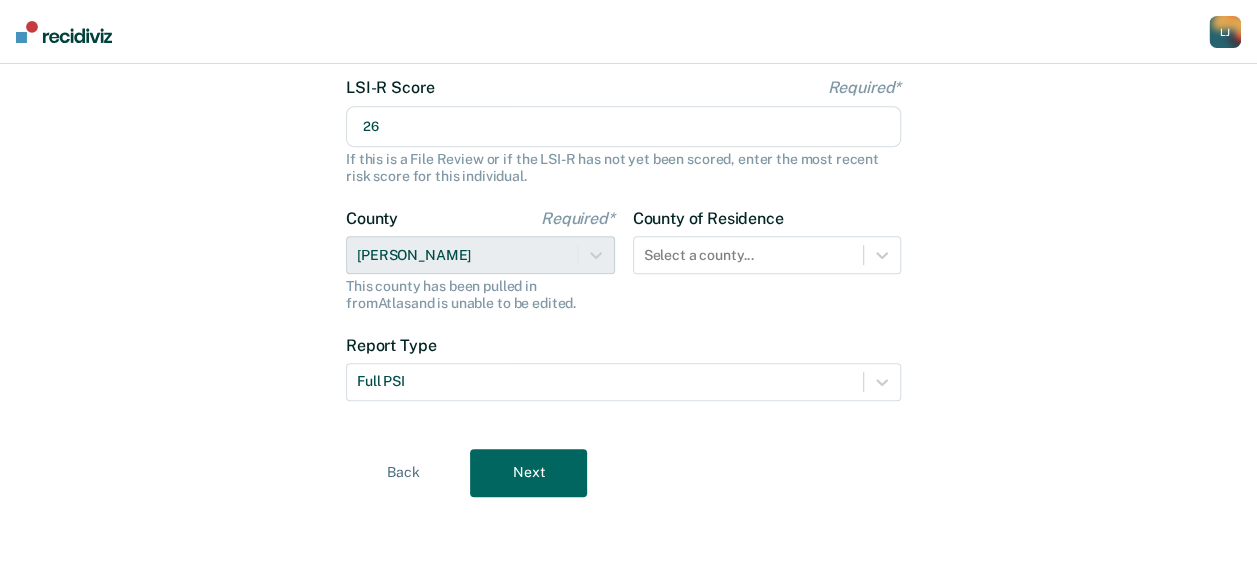 click on "Next" at bounding box center [528, 473] 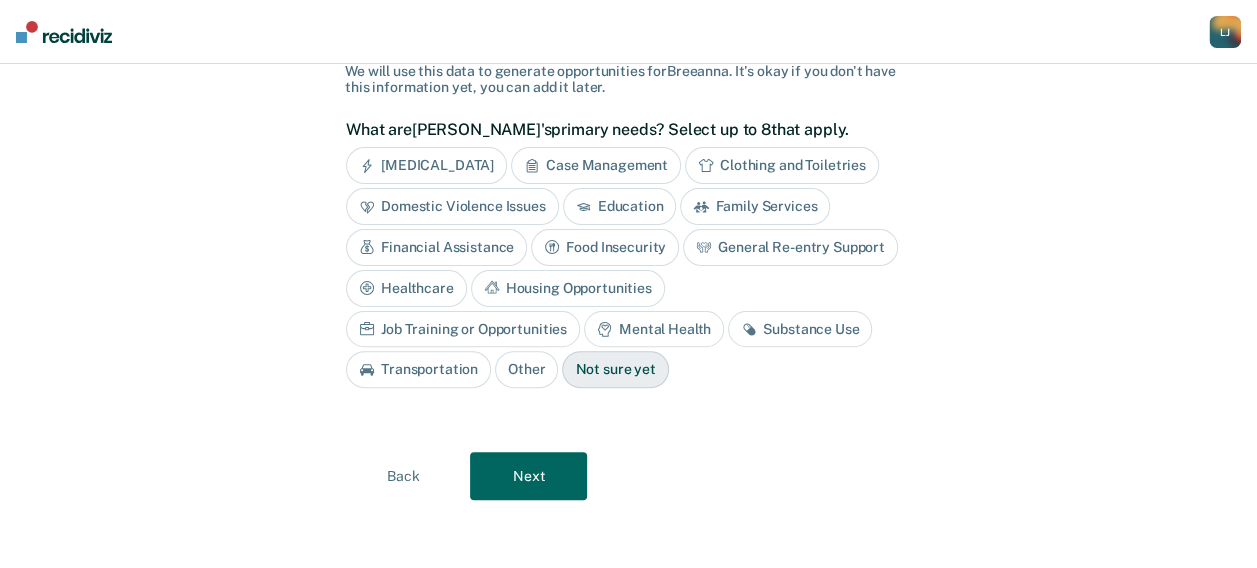 click on "Next" at bounding box center (528, 476) 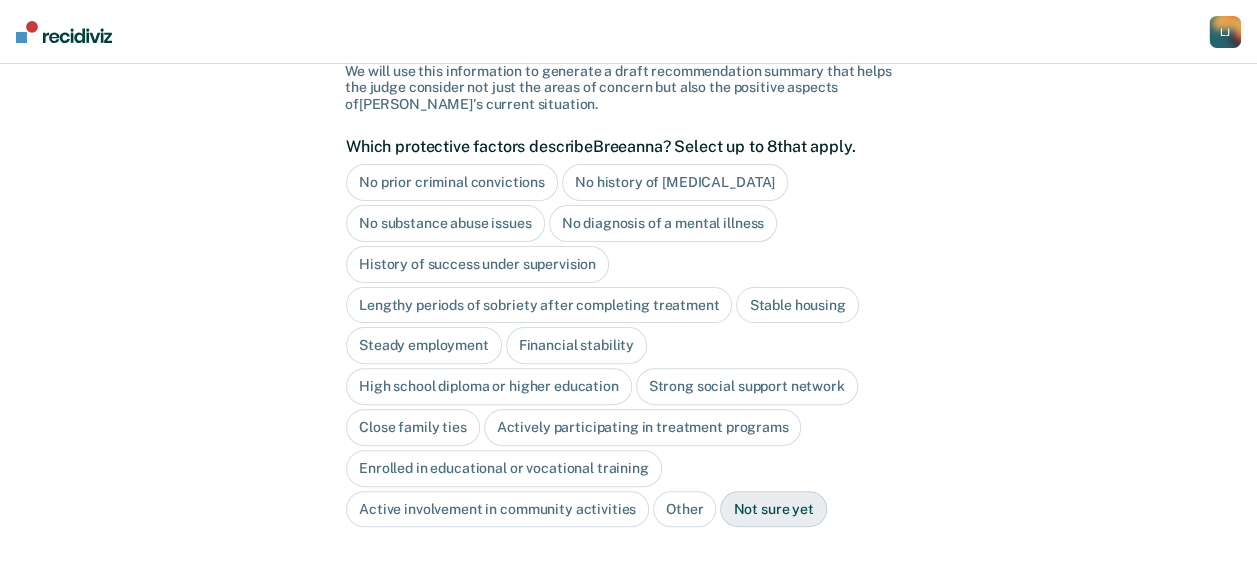 scroll, scrollTop: 280, scrollLeft: 0, axis: vertical 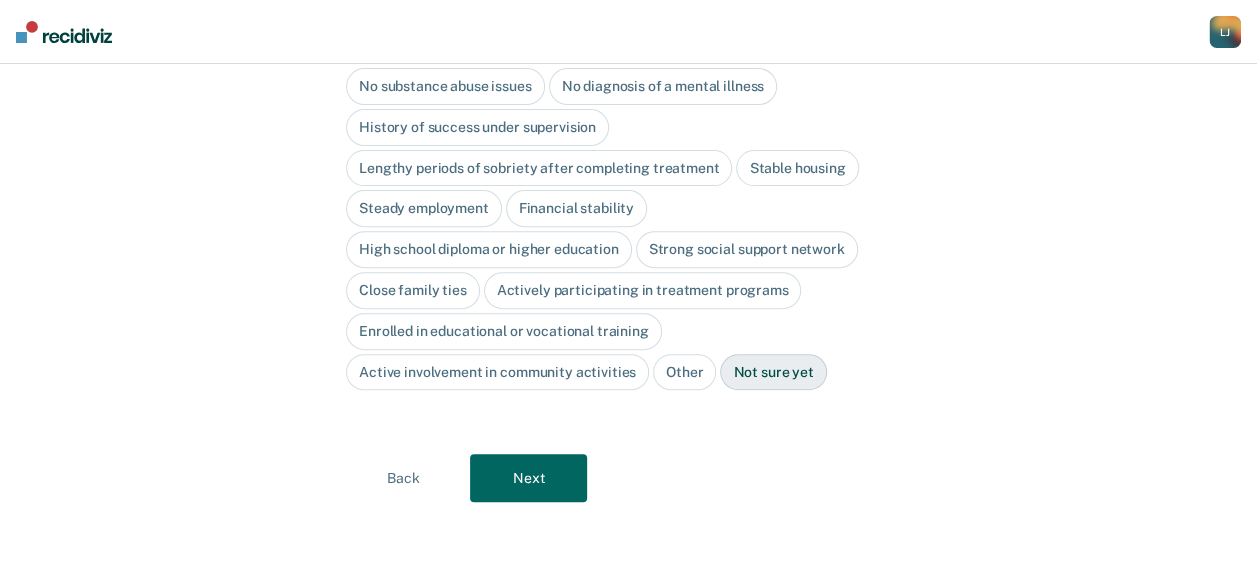 click on "Next" at bounding box center (528, 478) 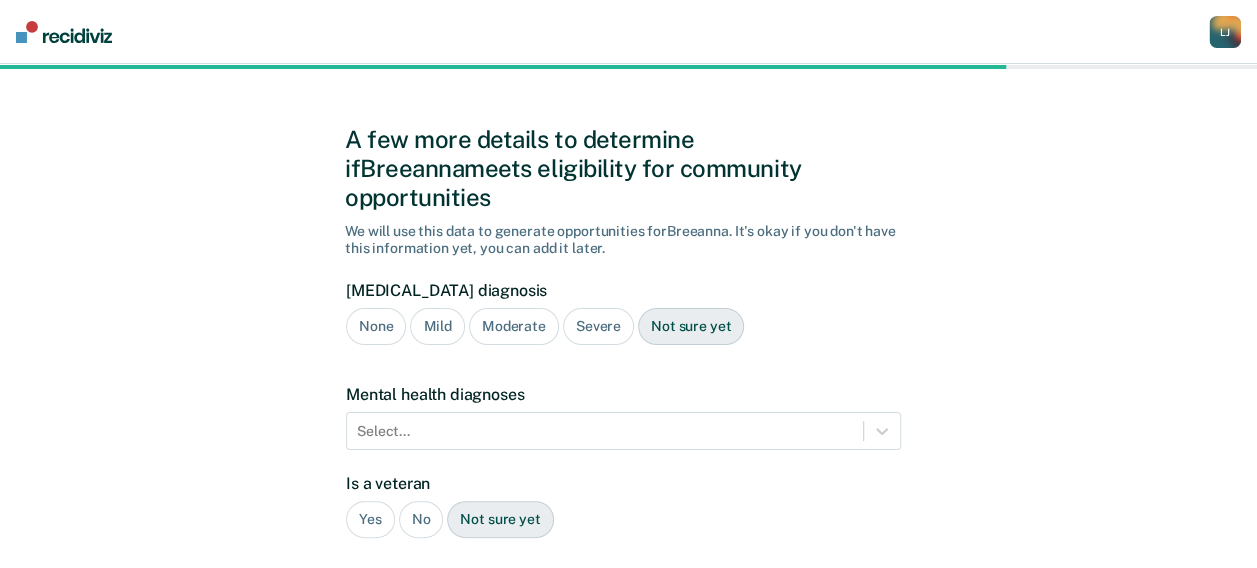 scroll, scrollTop: 0, scrollLeft: 0, axis: both 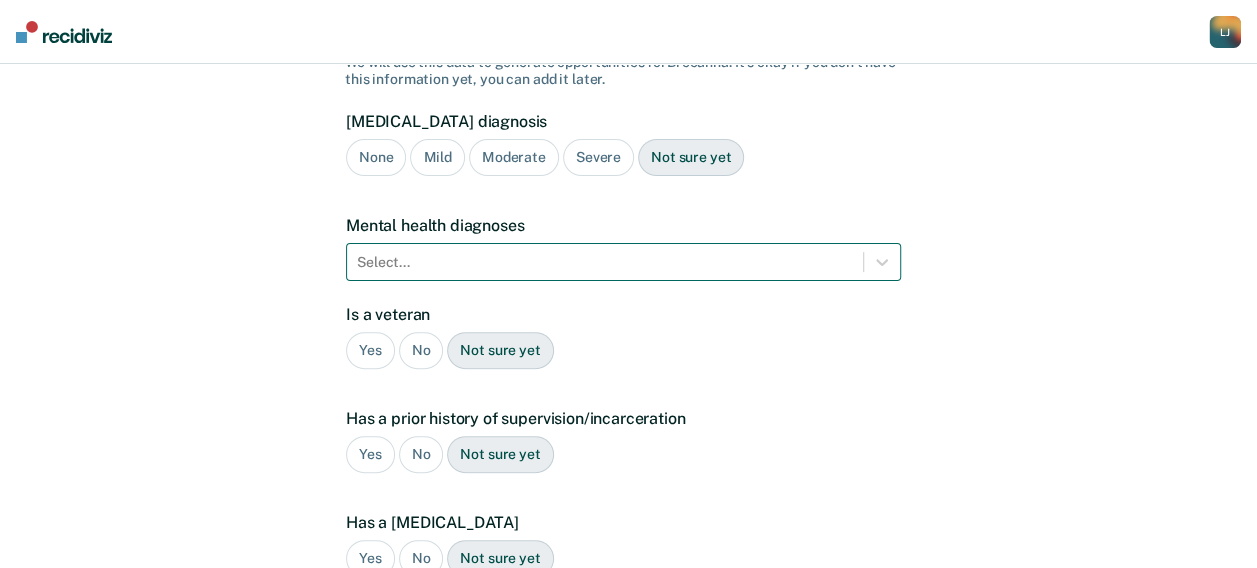 click on "Select..." at bounding box center [623, 262] 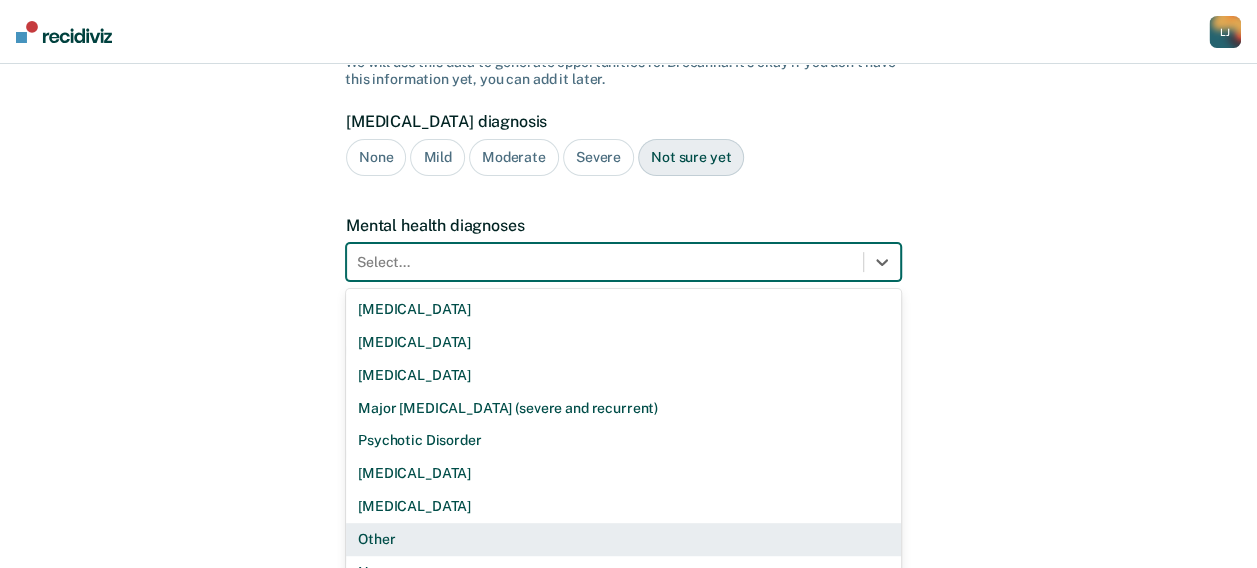 click on "Other" at bounding box center (623, 539) 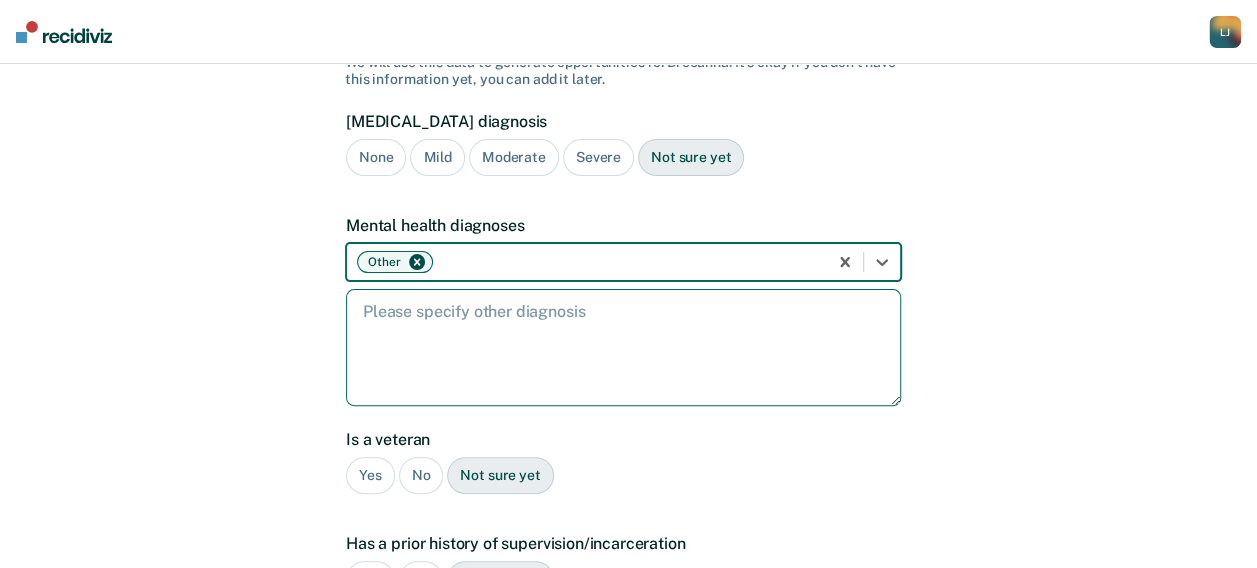 click at bounding box center (623, 347) 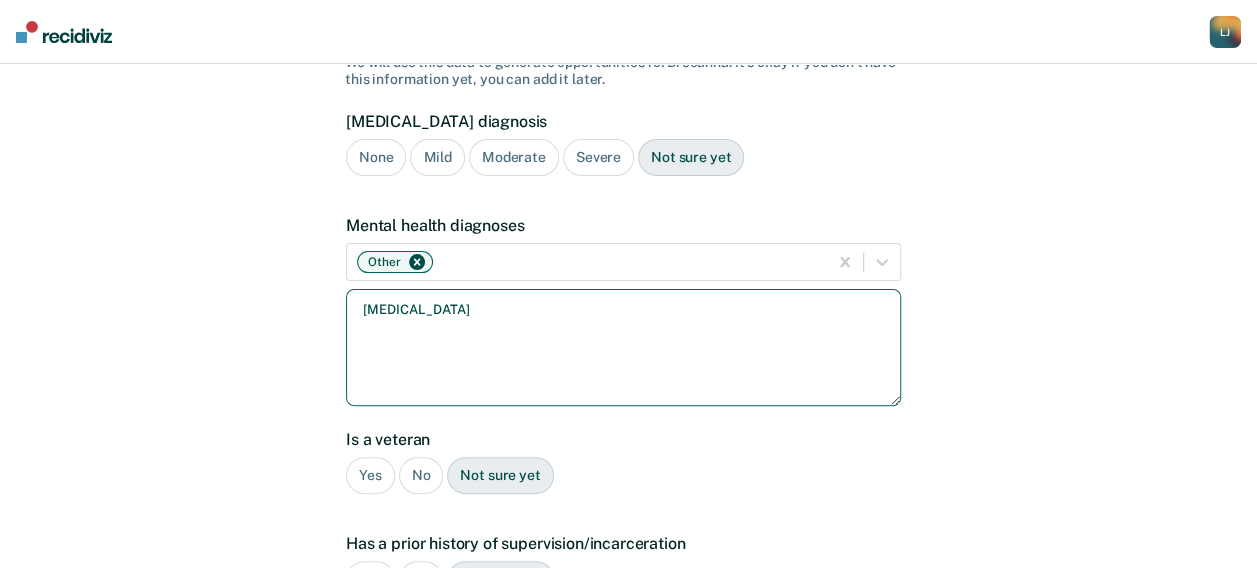 type on "Depression" 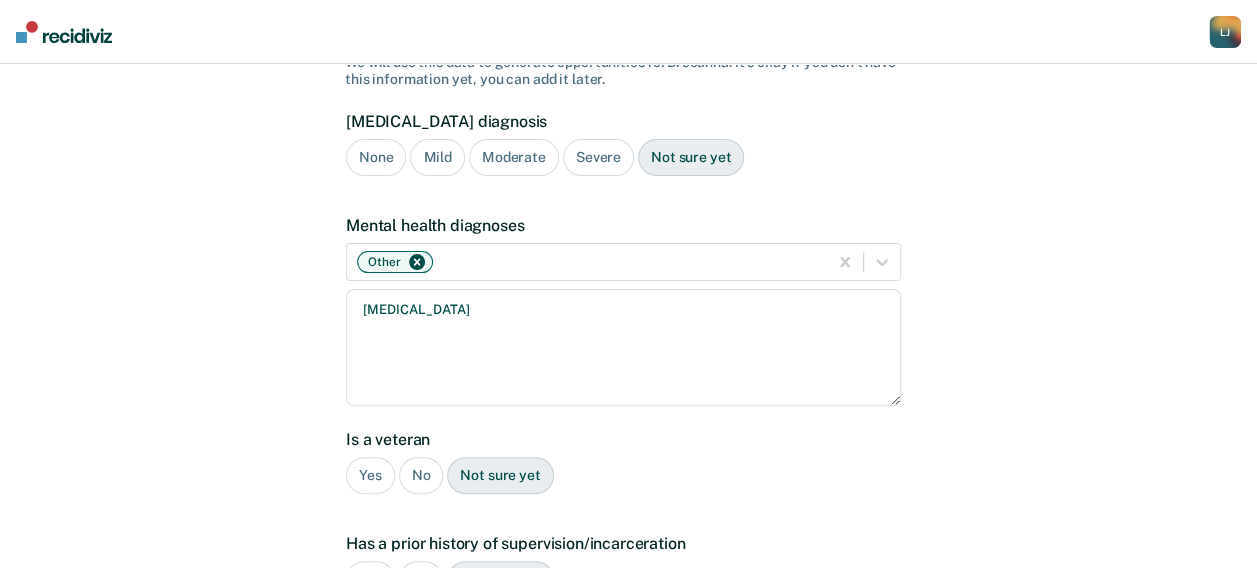 click on "No" at bounding box center (421, 475) 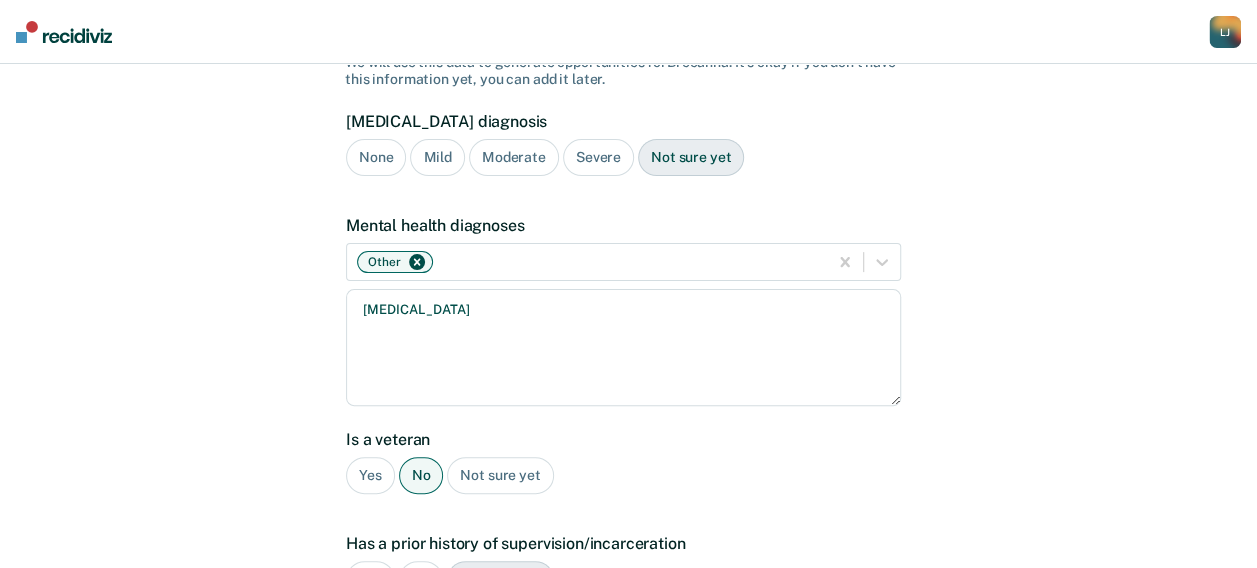 click on "Yes" at bounding box center [370, 579] 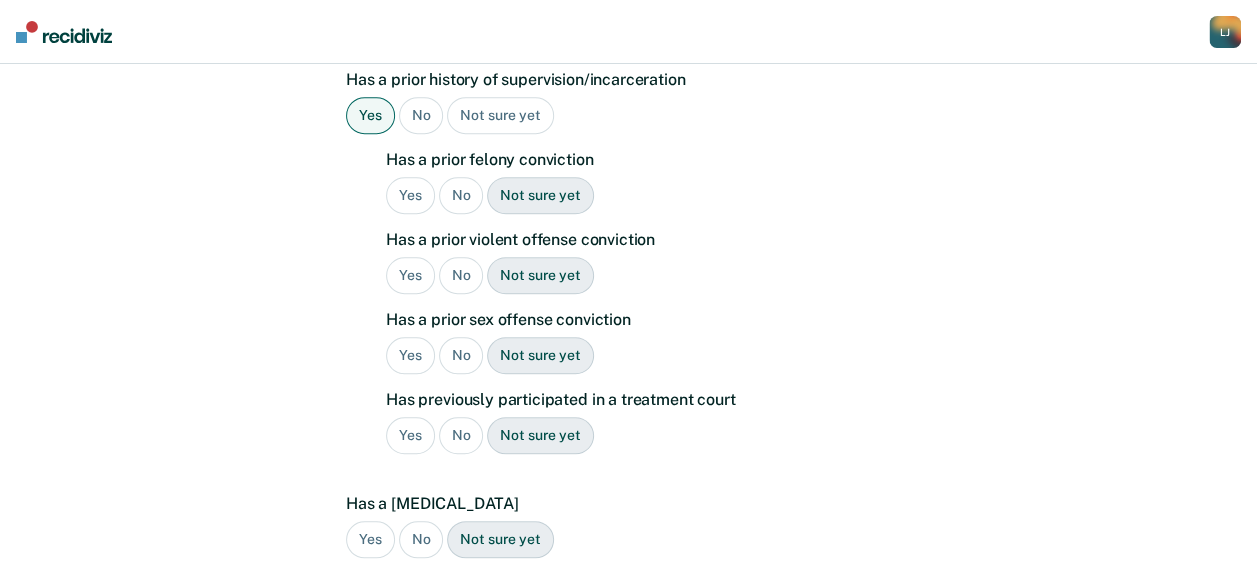scroll, scrollTop: 652, scrollLeft: 0, axis: vertical 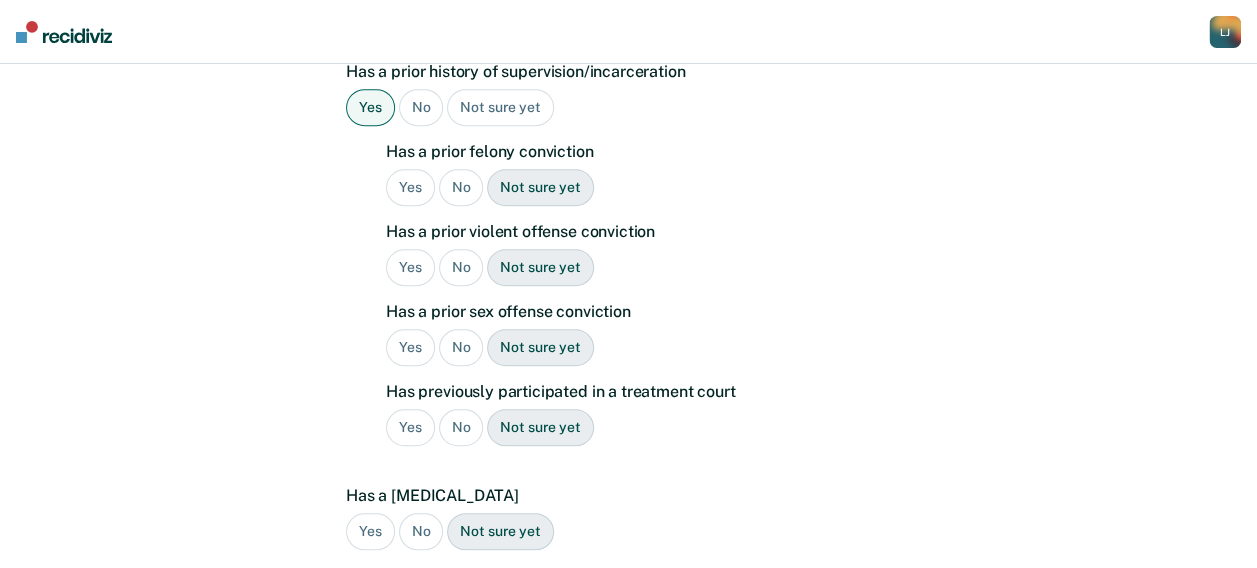 click on "Yes" at bounding box center [410, 267] 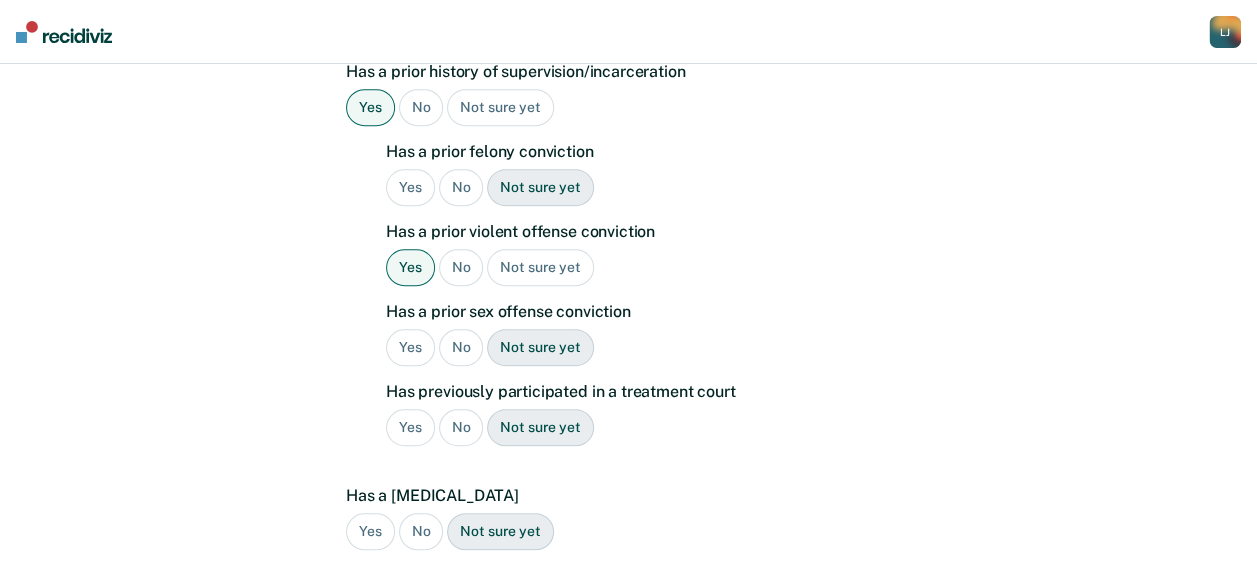 click on "No" at bounding box center (461, 347) 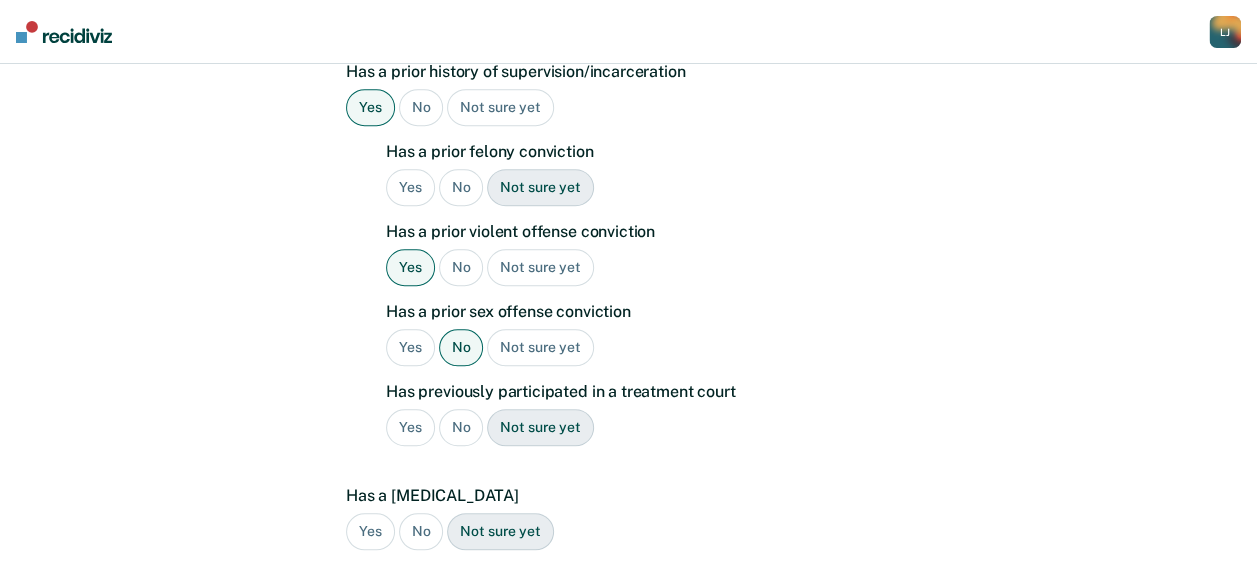 click on "No" at bounding box center (461, 427) 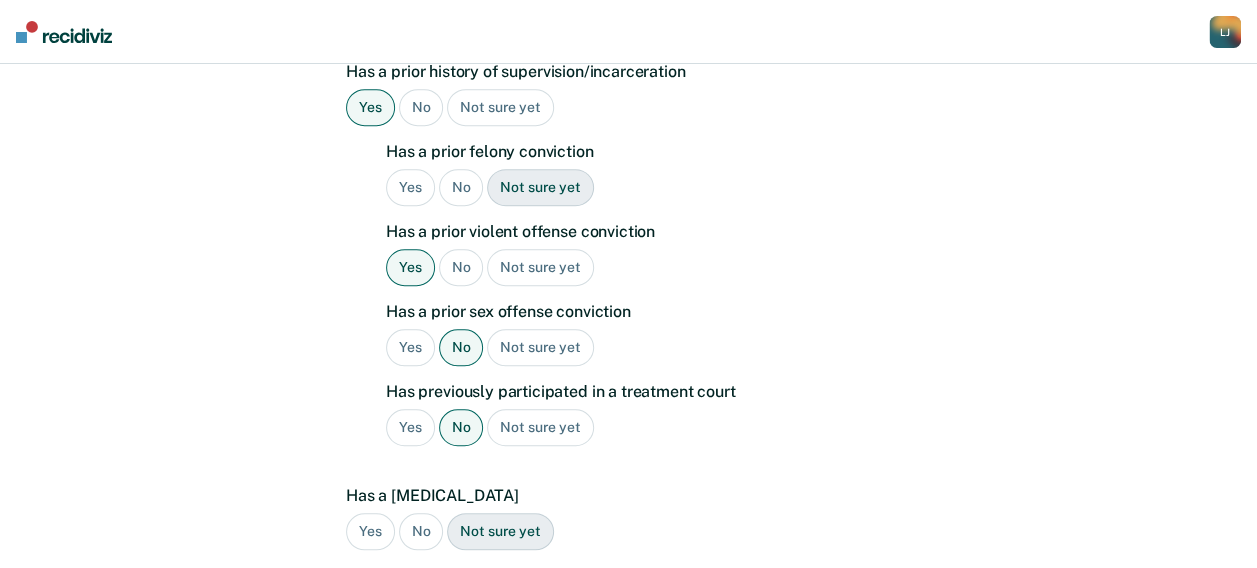 click on "No" at bounding box center (421, 531) 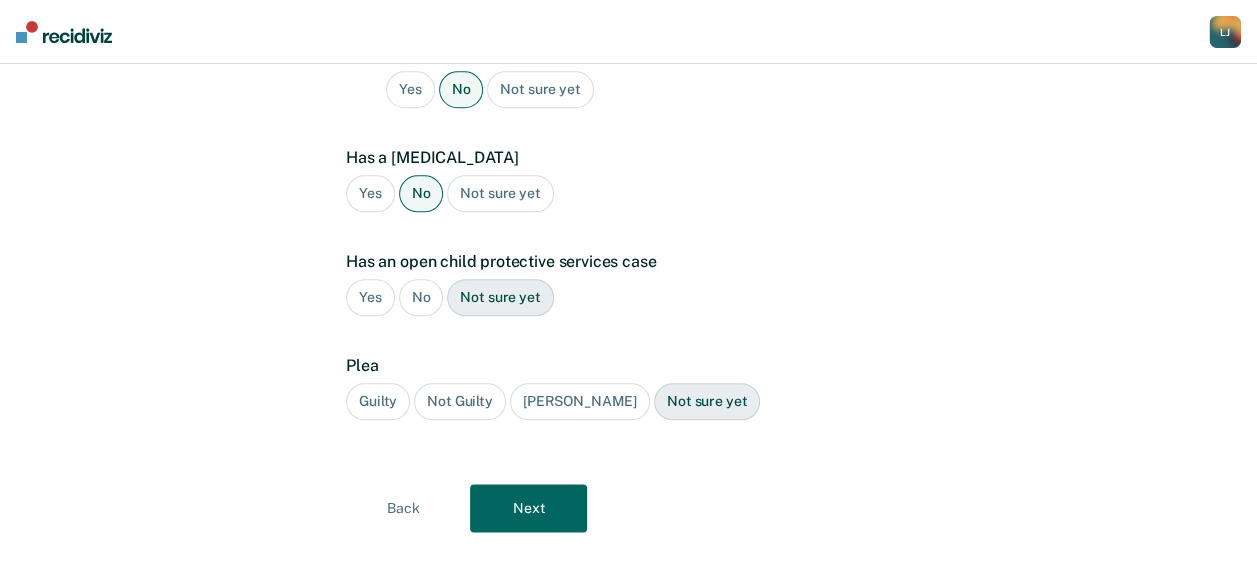 scroll, scrollTop: 990, scrollLeft: 0, axis: vertical 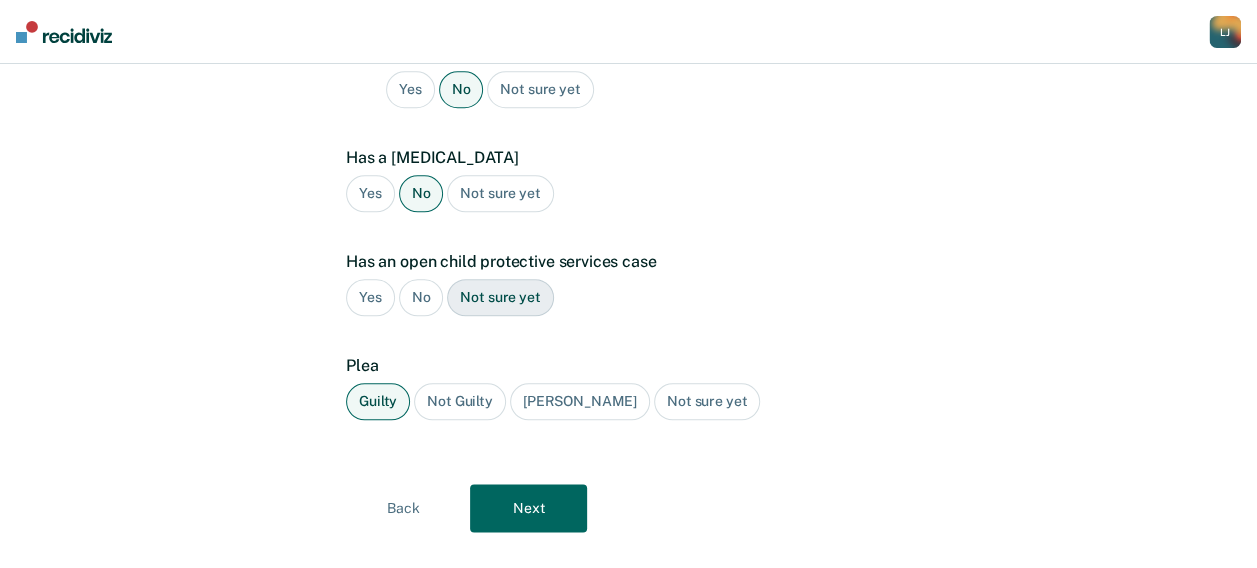 click on "Next" at bounding box center (528, 508) 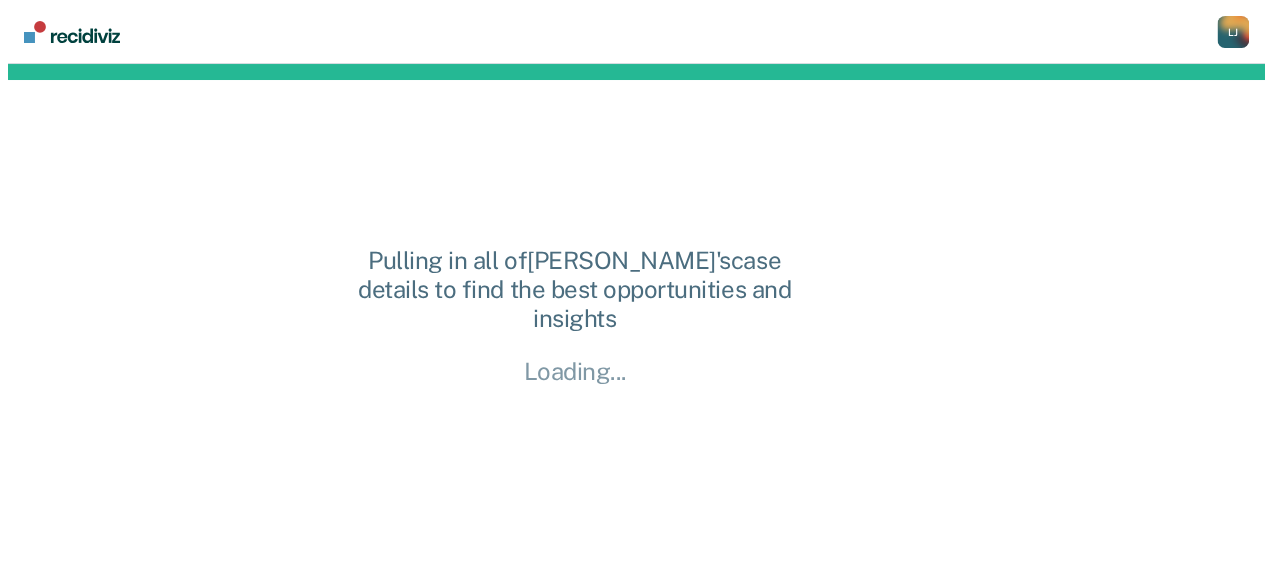 scroll, scrollTop: 0, scrollLeft: 0, axis: both 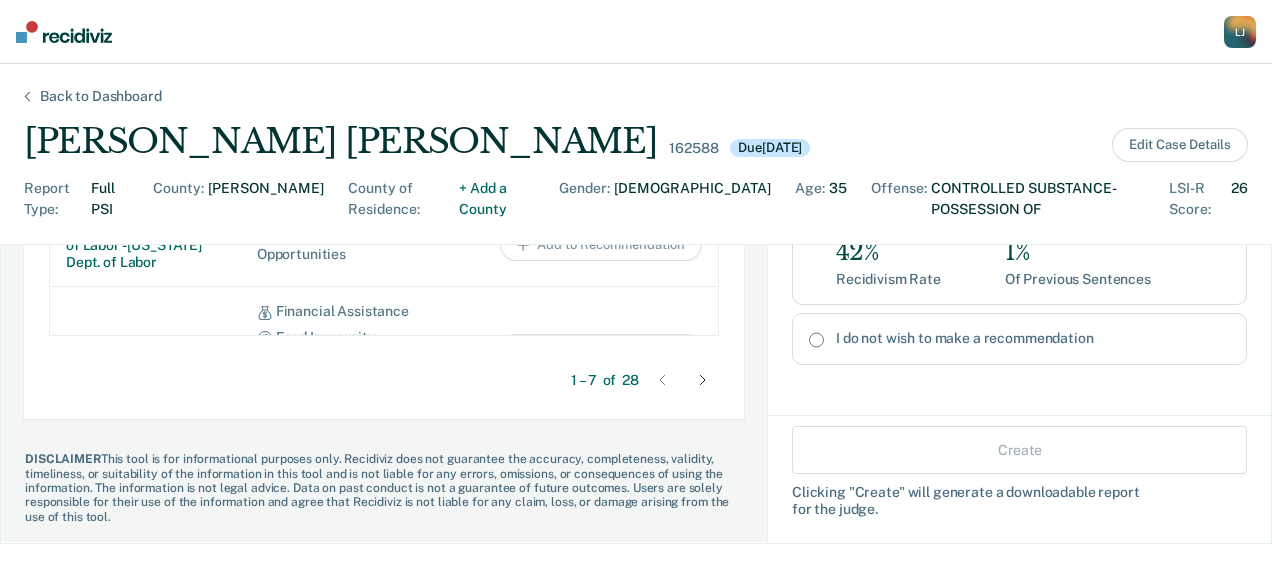 click on "Breeanna Rachelle Benham 162588 Due  07/28/2025 Edit Case Details" at bounding box center [636, 141] 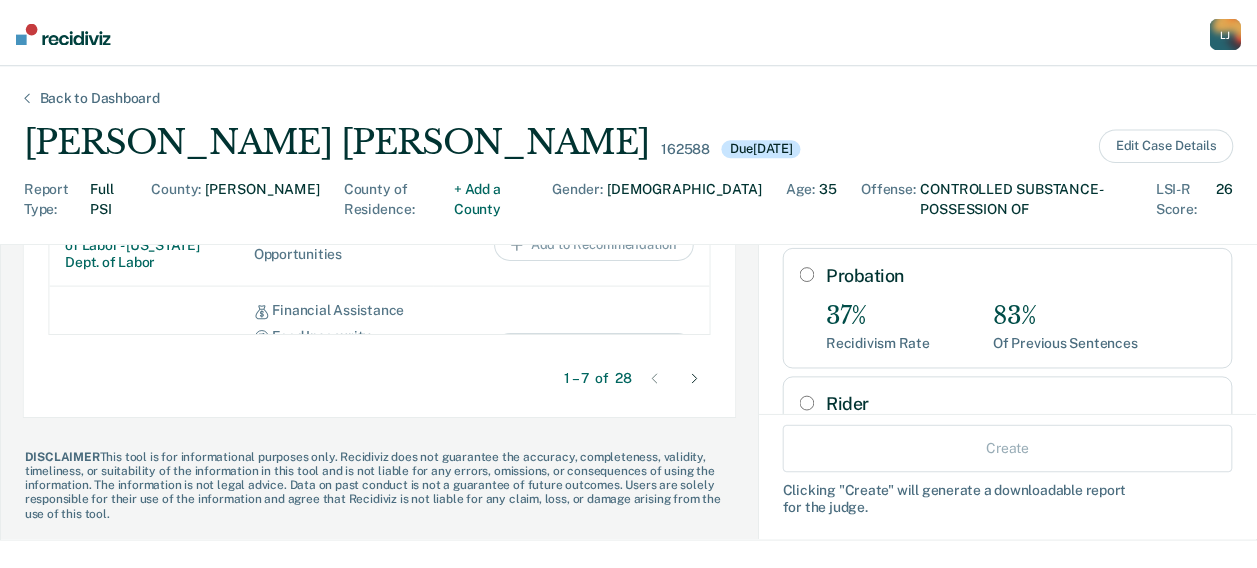 scroll, scrollTop: 0, scrollLeft: 0, axis: both 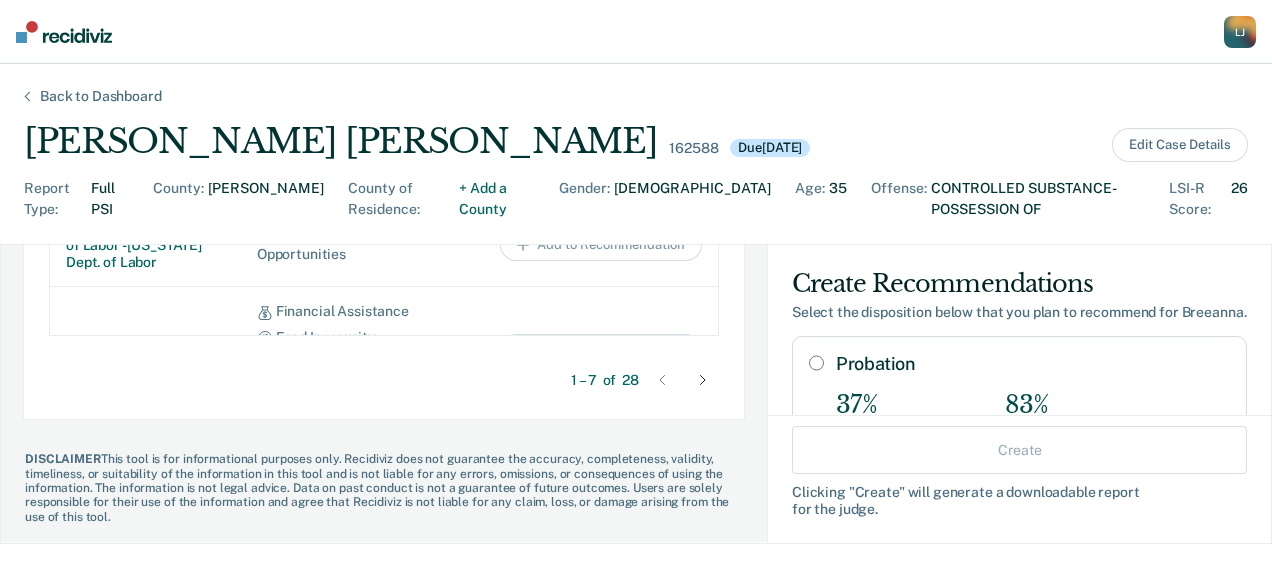 click on "Probation" at bounding box center [816, 364] 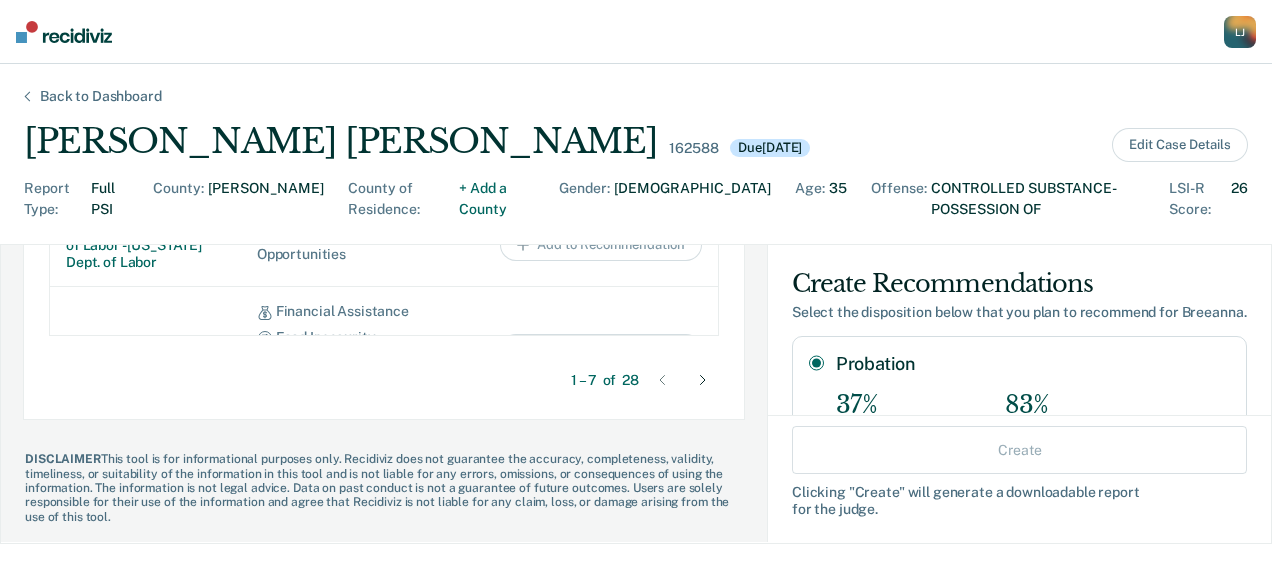 radio on "true" 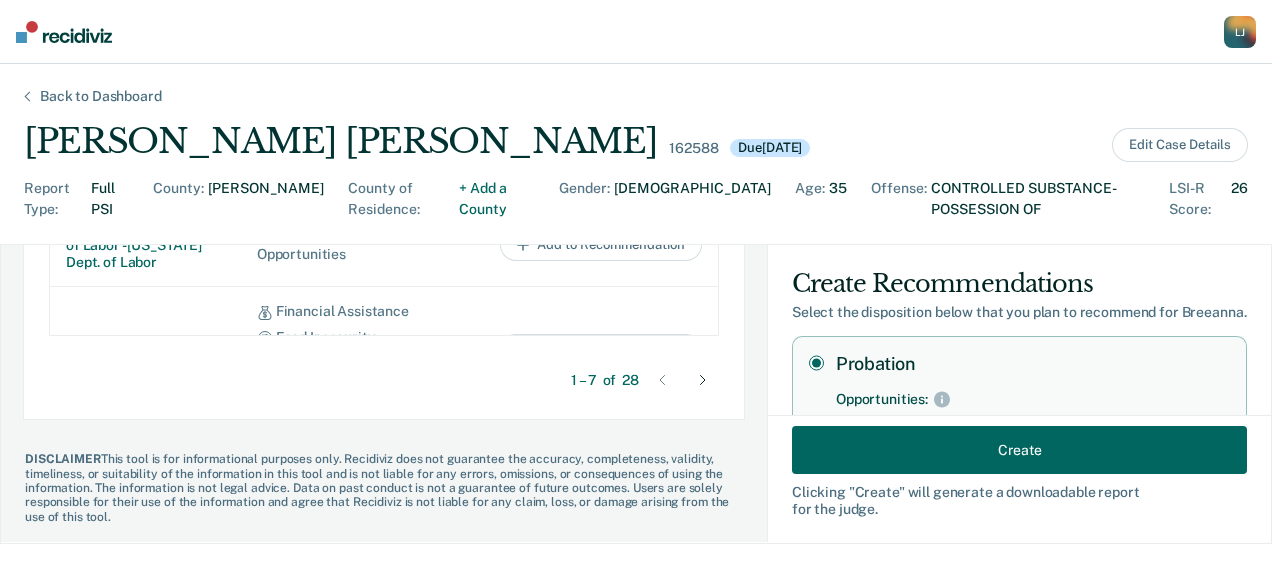 click on "Create" at bounding box center [1019, 451] 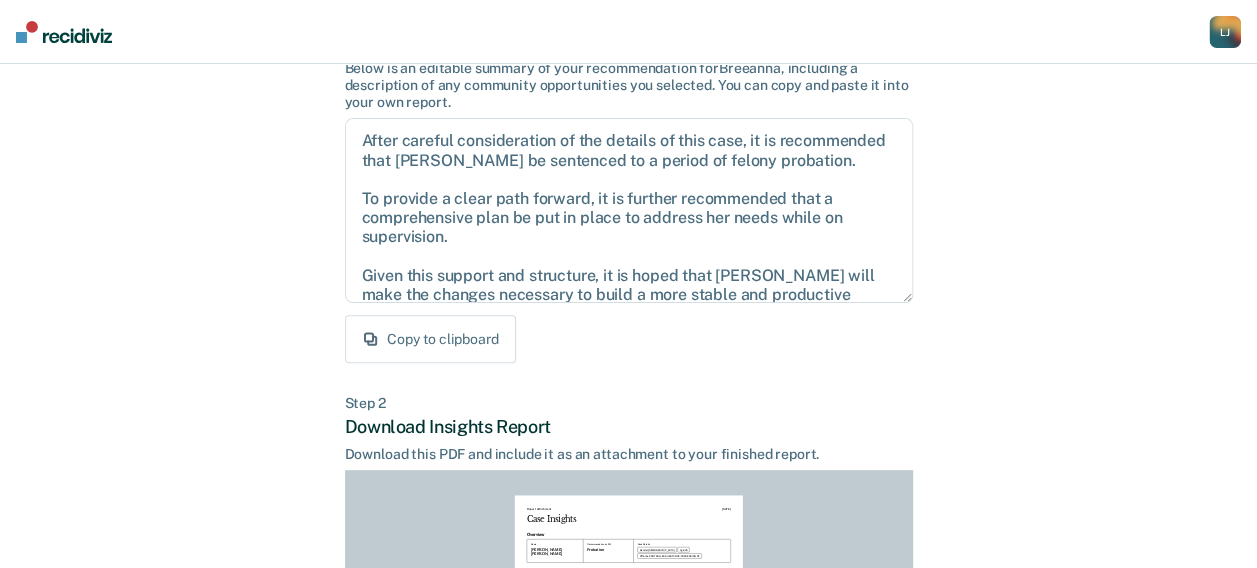 scroll, scrollTop: 163, scrollLeft: 0, axis: vertical 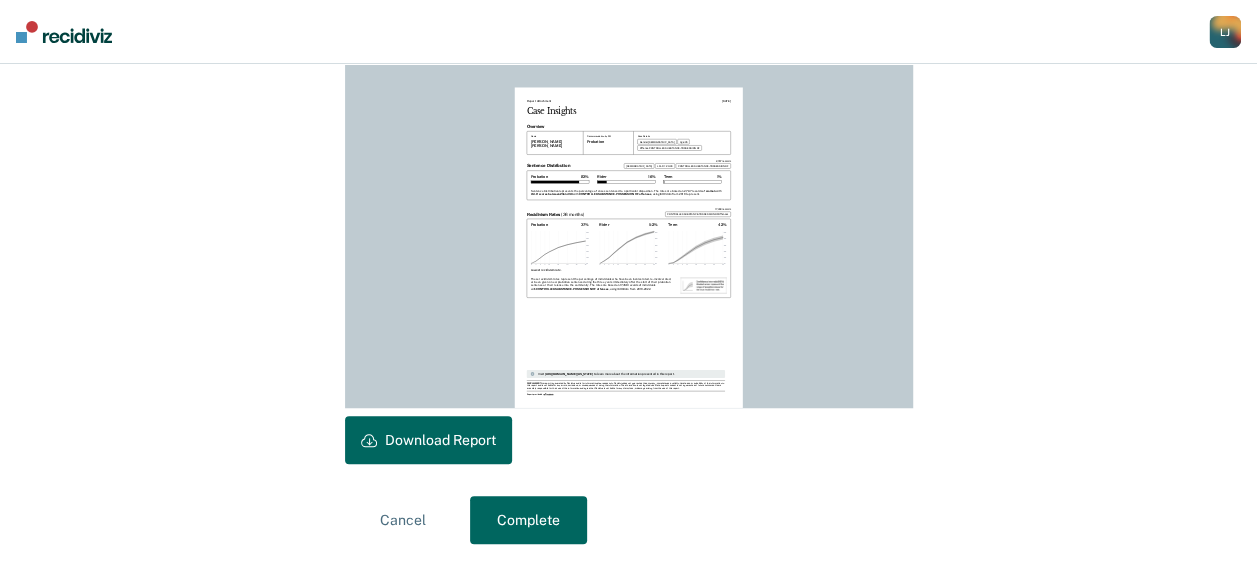 click on "Download Report" at bounding box center (428, 440) 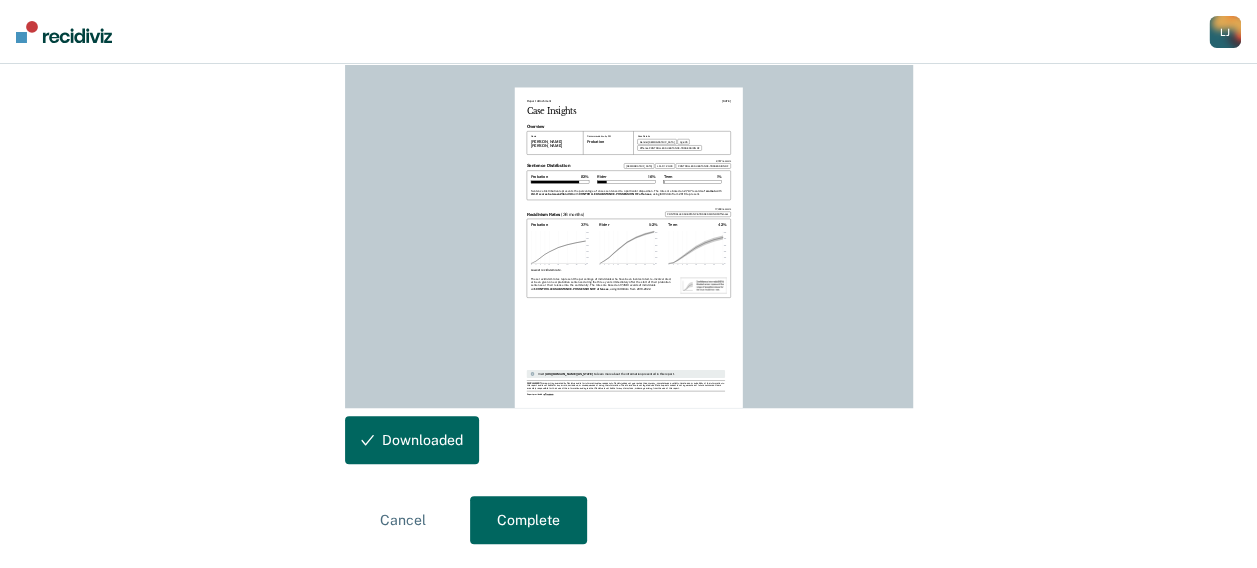 scroll, scrollTop: 572, scrollLeft: 0, axis: vertical 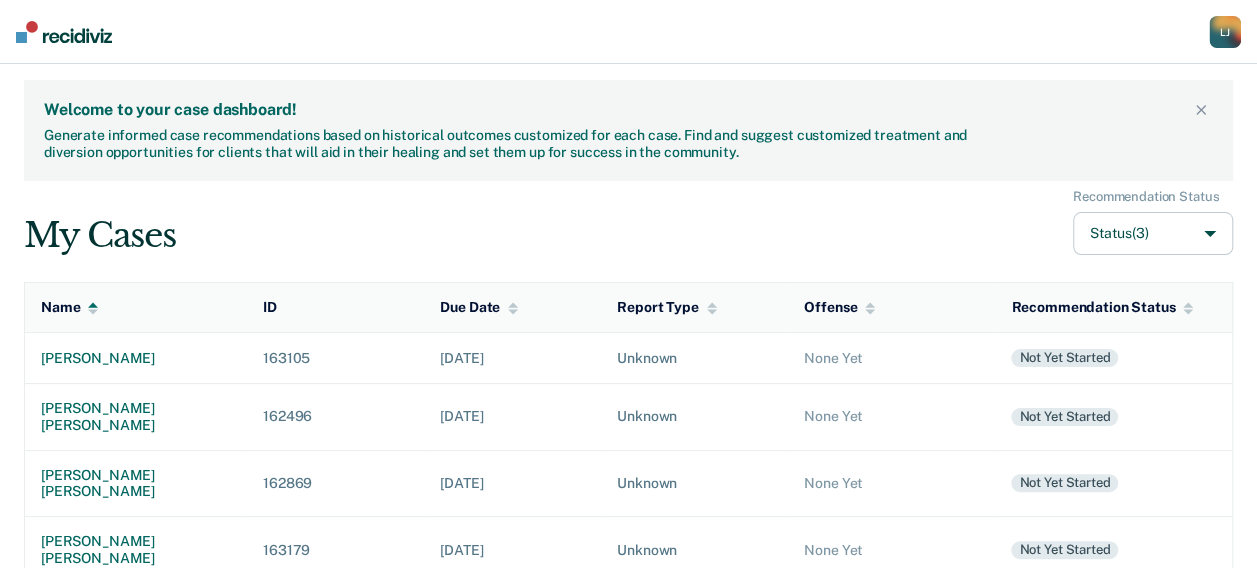 click on "Welcome to your case dashboard! Generate informed case recommendations based on historical outcomes customized for each case. Find and suggest customized treatment and diversion opportunities for clients that will aid in their healing and set them up for success in the community. My Cases Recommendation Status Status  (3) Name ID Due Date Report Type Offense Recommendation Status [PERSON_NAME]  163105 [DATE] Unknown None Yet Not yet started [PERSON_NAME] [PERSON_NAME]  162496 [DATE] Unknown None Yet Not yet started [PERSON_NAME] [PERSON_NAME]  162869 [DATE] Unknown None Yet Not yet started [PERSON_NAME] [PERSON_NAME]  163179 [DATE] Unknown None Yet Not yet started kent [PERSON_NAME]  162609 [DATE] Unknown None Yet Not yet started [PERSON_NAME]  162956 [DATE] Unknown None Yet Not yet started [PERSON_NAME]  162753 [DATE] Unknown None Yet Not yet started [PERSON_NAME]  162823 [DATE] Unknown None Yet Not yet started [PERSON_NAME]  105585 [DATE] Unknown None Yet 163043 66507" at bounding box center (628, 787) 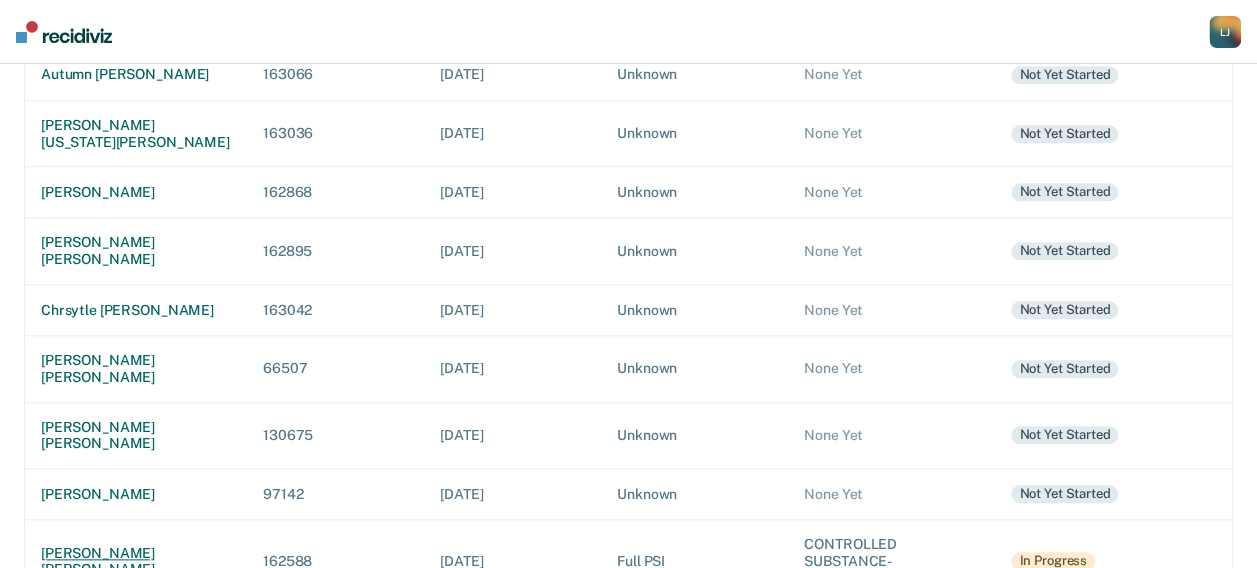 click on "[PERSON_NAME] [PERSON_NAME]" at bounding box center [136, 562] 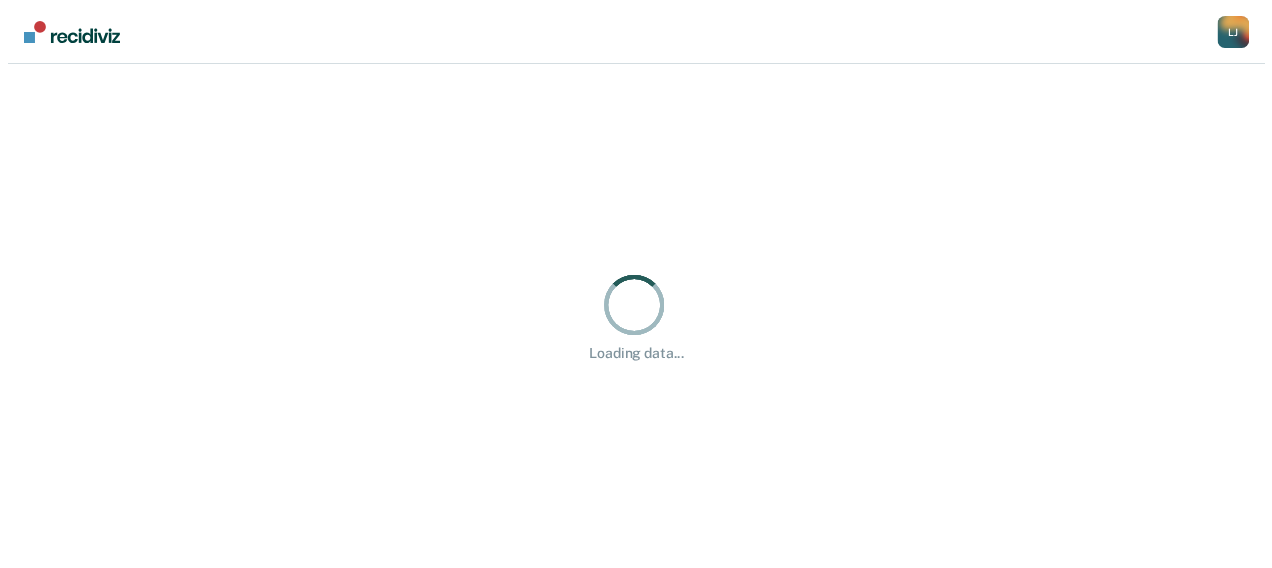 scroll, scrollTop: 0, scrollLeft: 0, axis: both 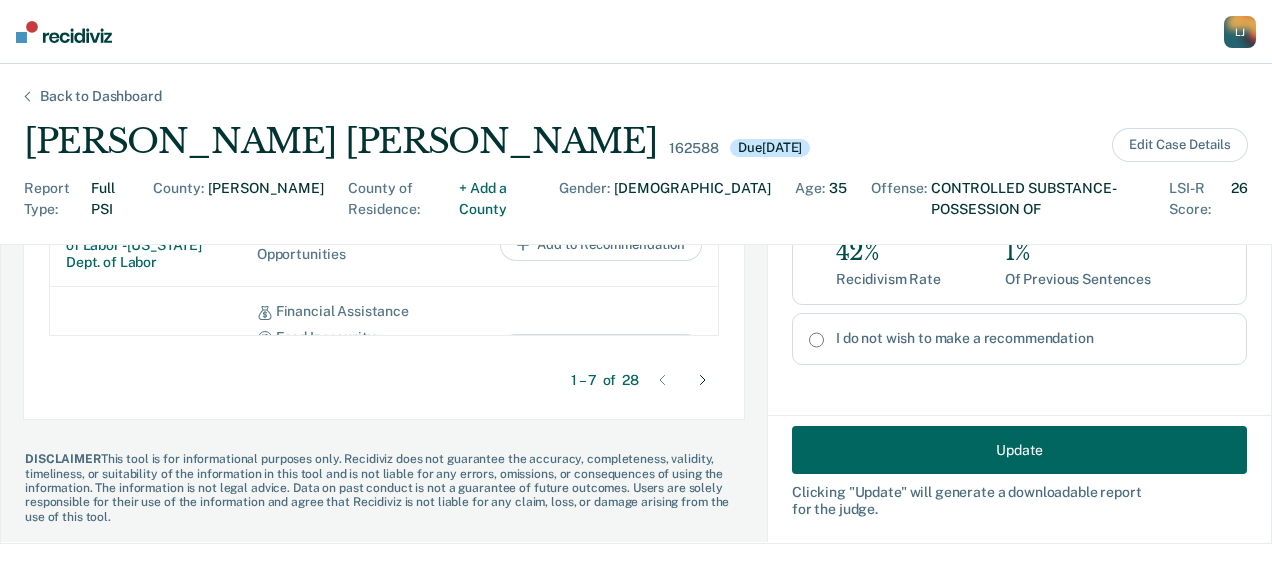 click on "Update" at bounding box center (1019, 450) 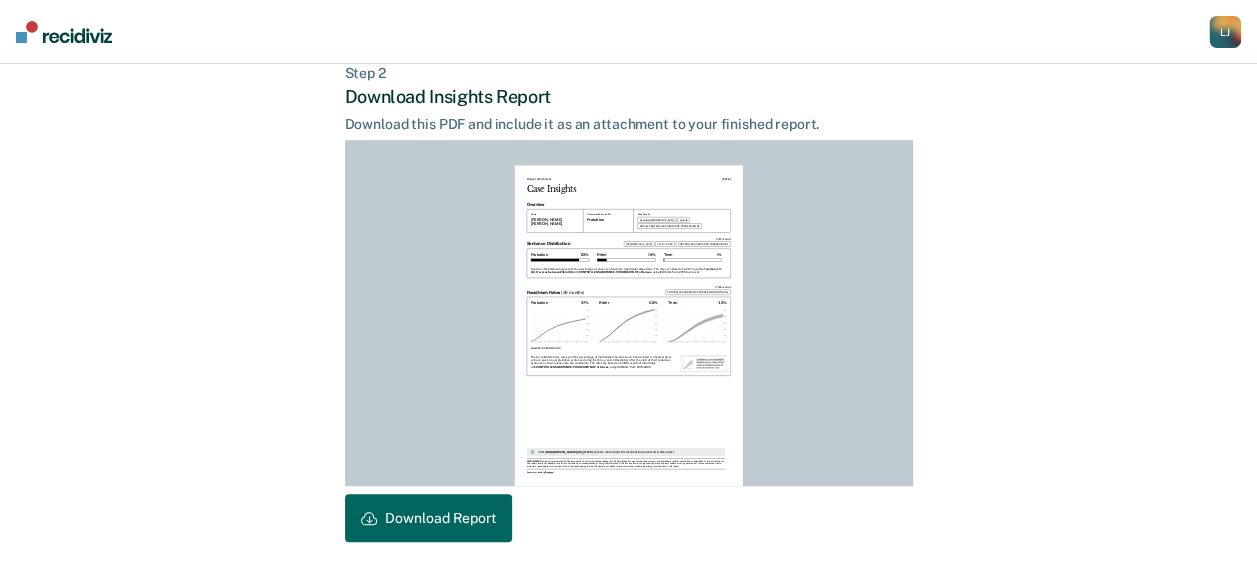 scroll, scrollTop: 572, scrollLeft: 0, axis: vertical 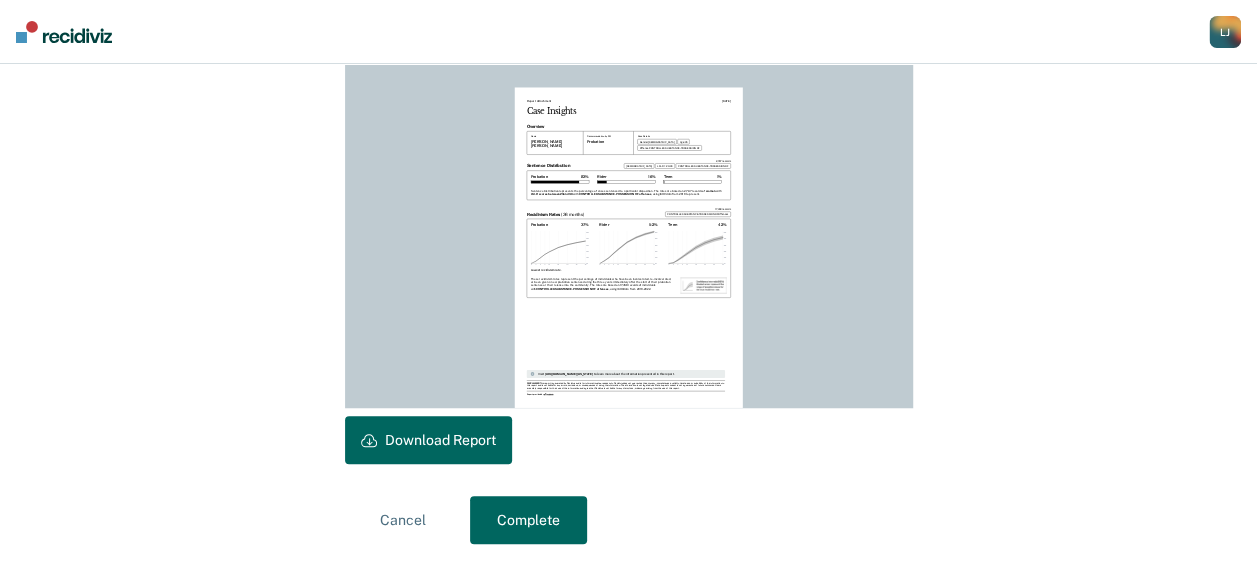 click on "Complete" at bounding box center (528, 520) 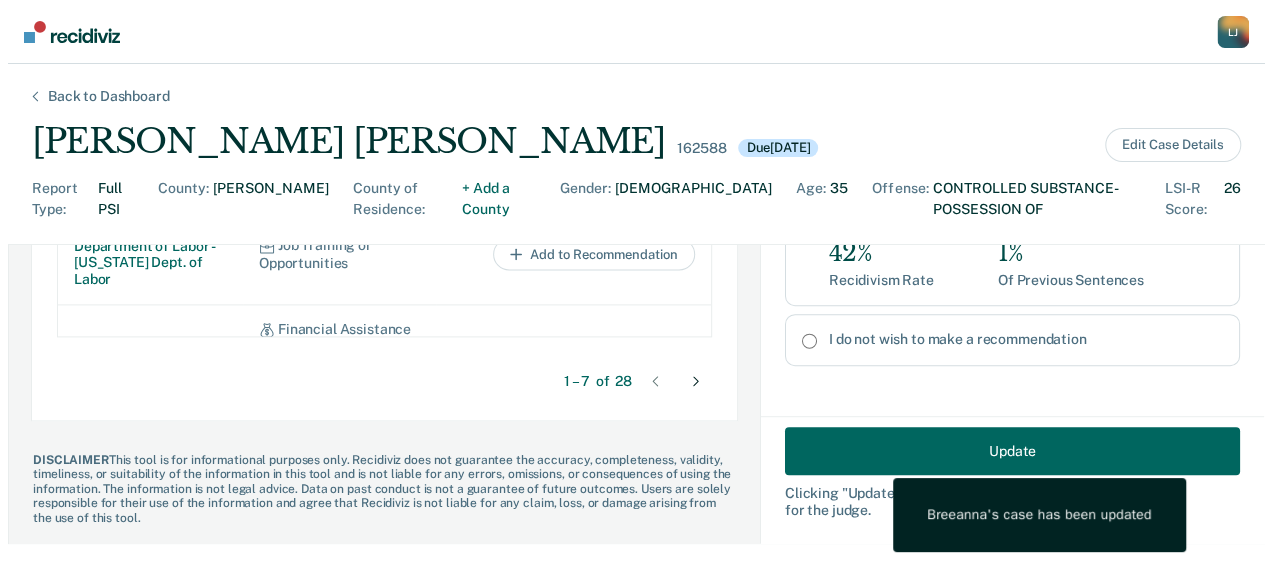 scroll, scrollTop: 0, scrollLeft: 0, axis: both 